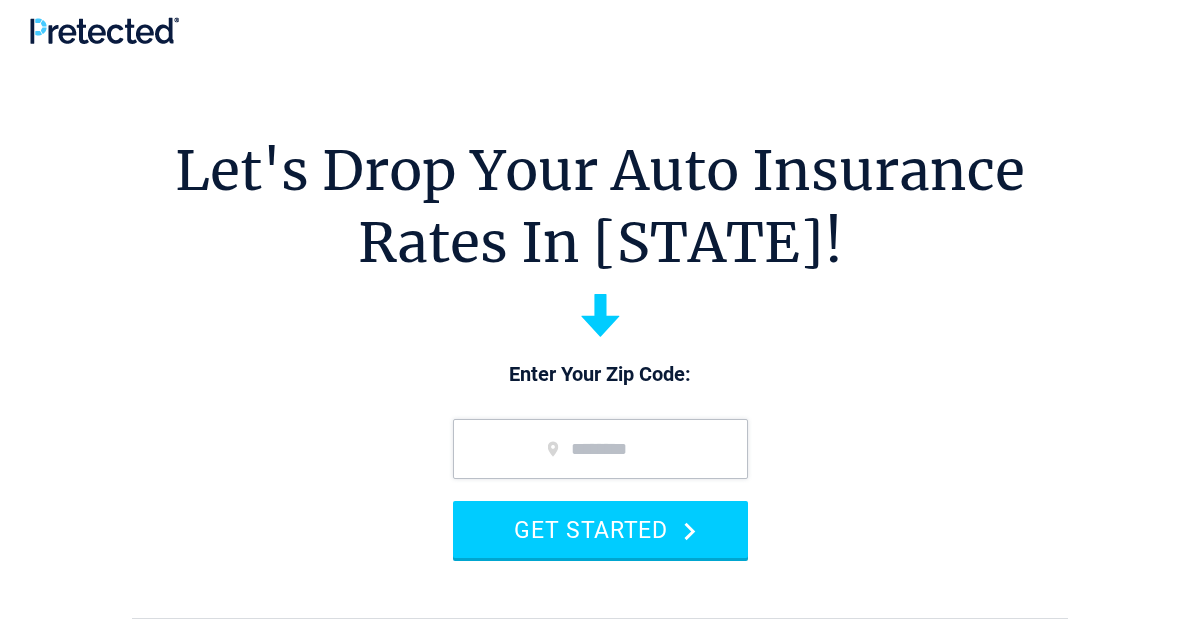 scroll, scrollTop: 0, scrollLeft: 0, axis: both 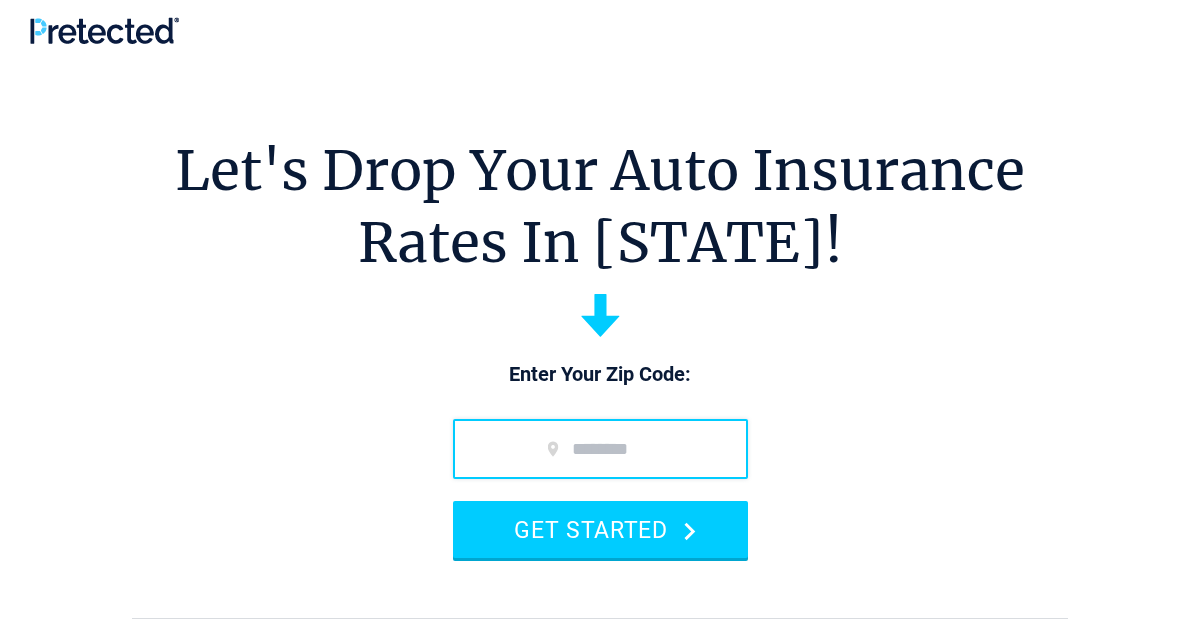 click at bounding box center [600, 449] 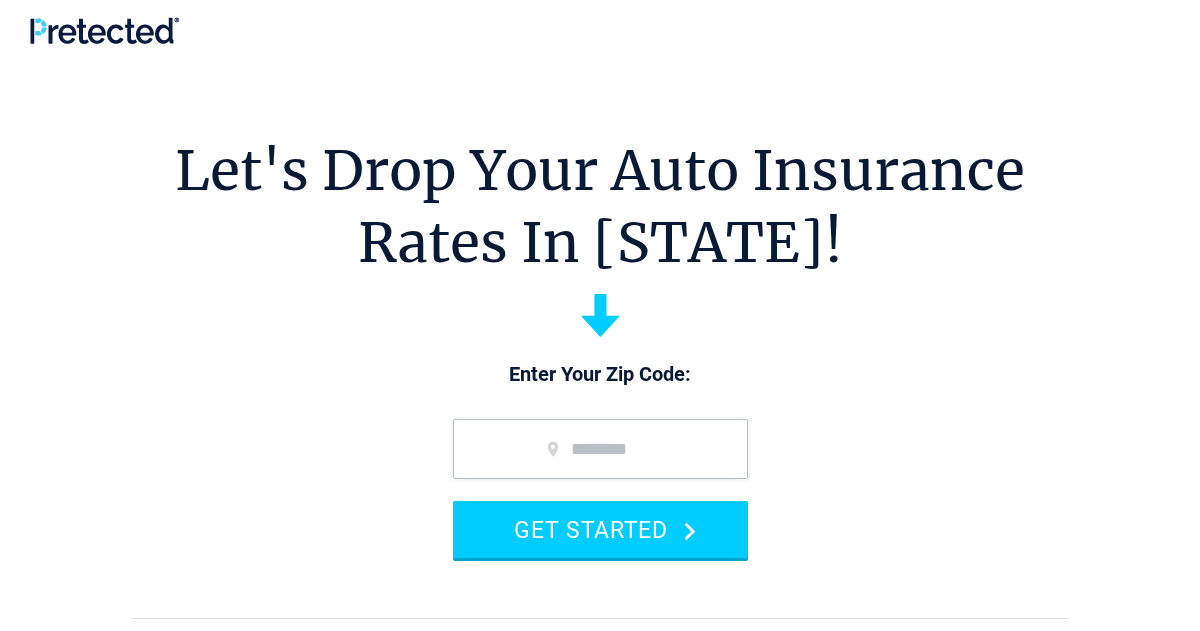 type on "*****" 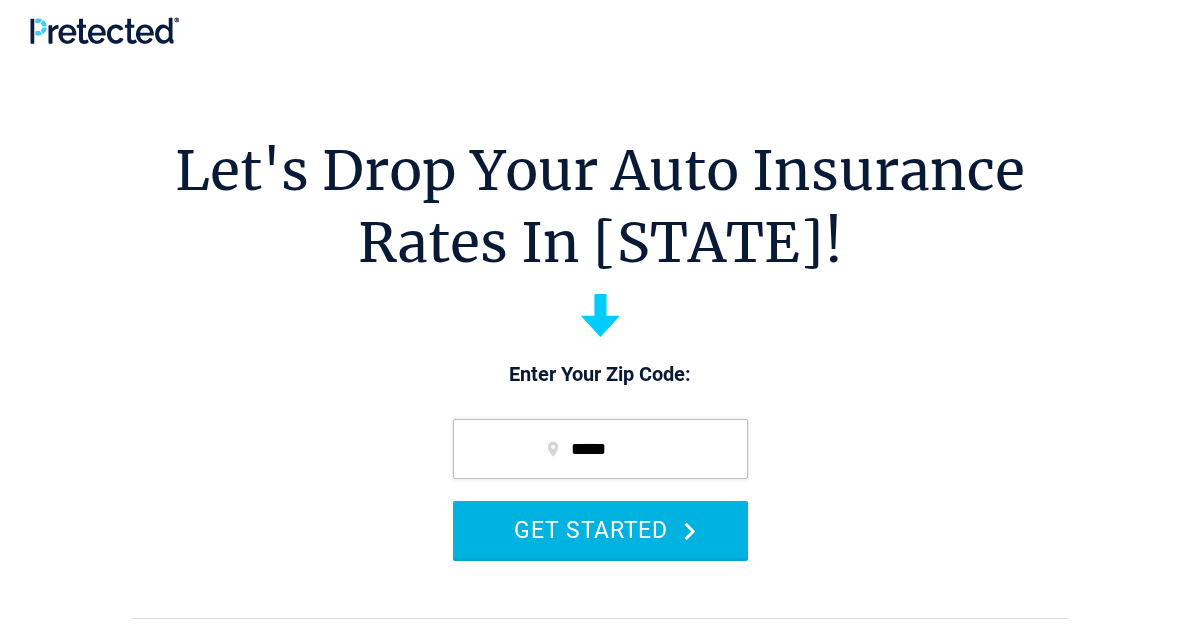 click on "GET STARTED" at bounding box center (600, 529) 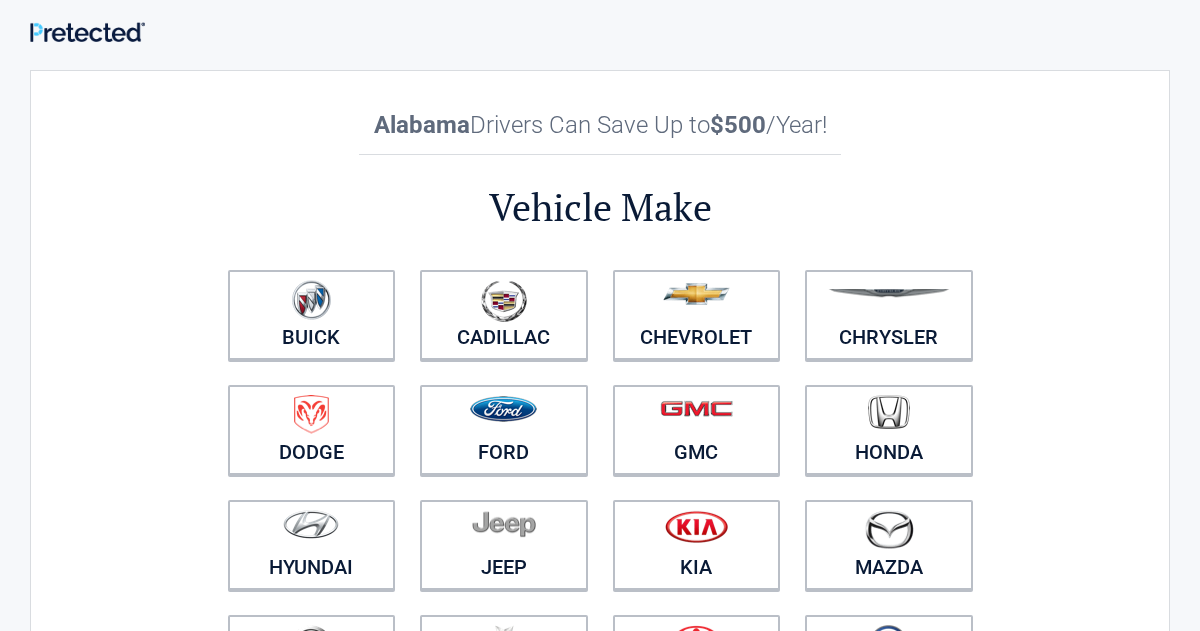 scroll, scrollTop: 0, scrollLeft: 0, axis: both 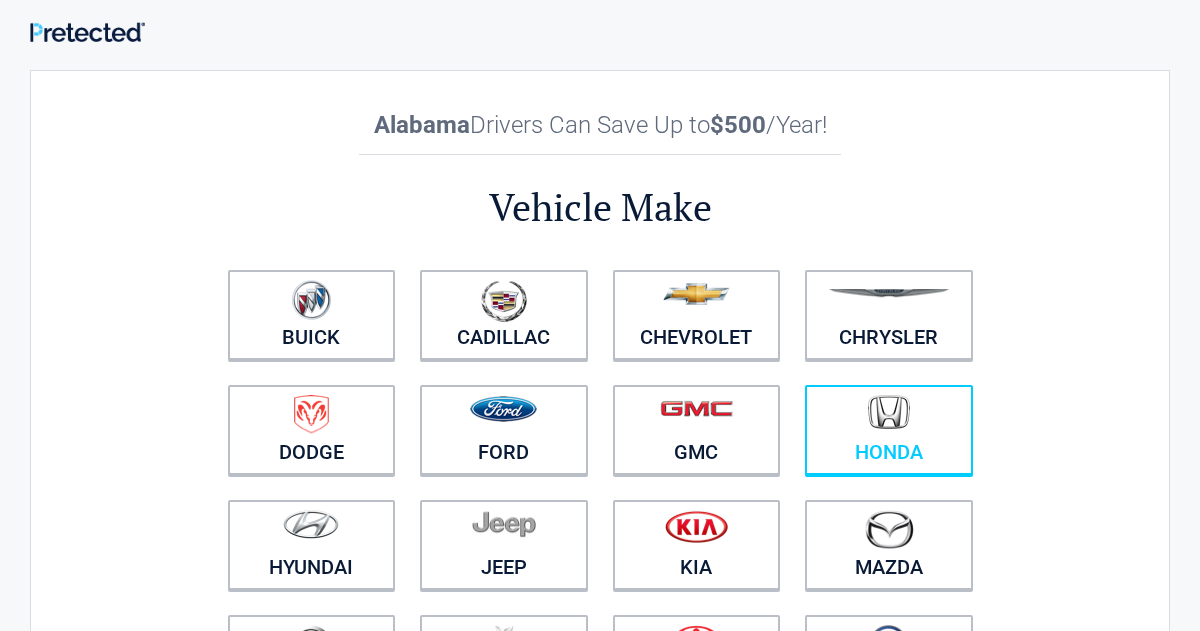 click at bounding box center (889, 412) 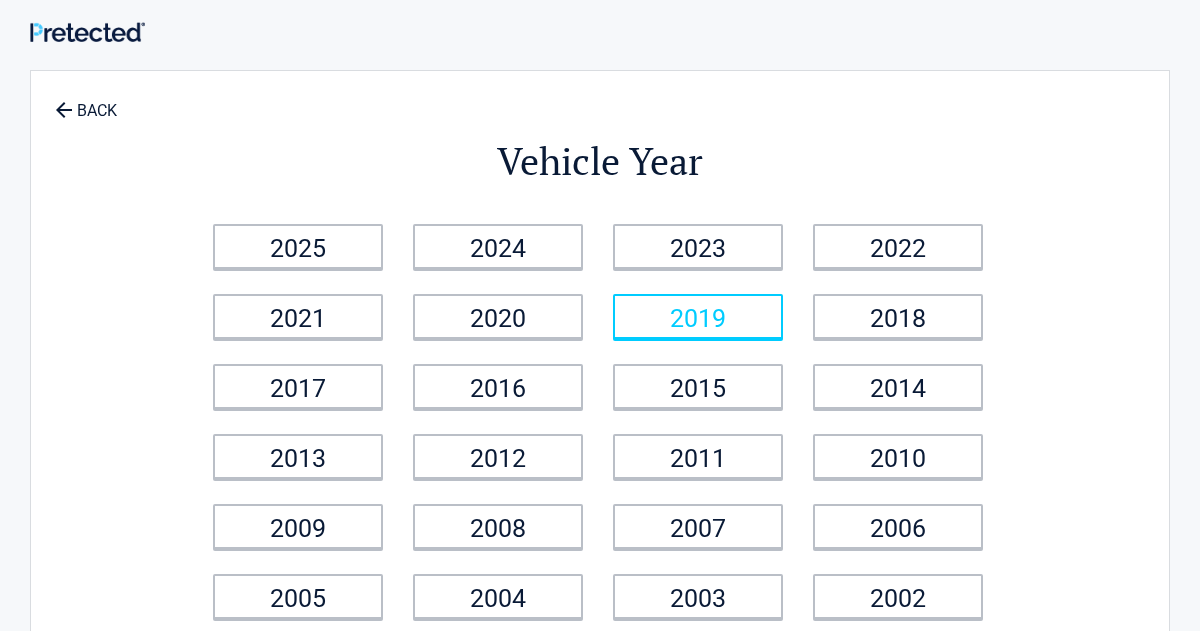 click on "2019" at bounding box center (698, 316) 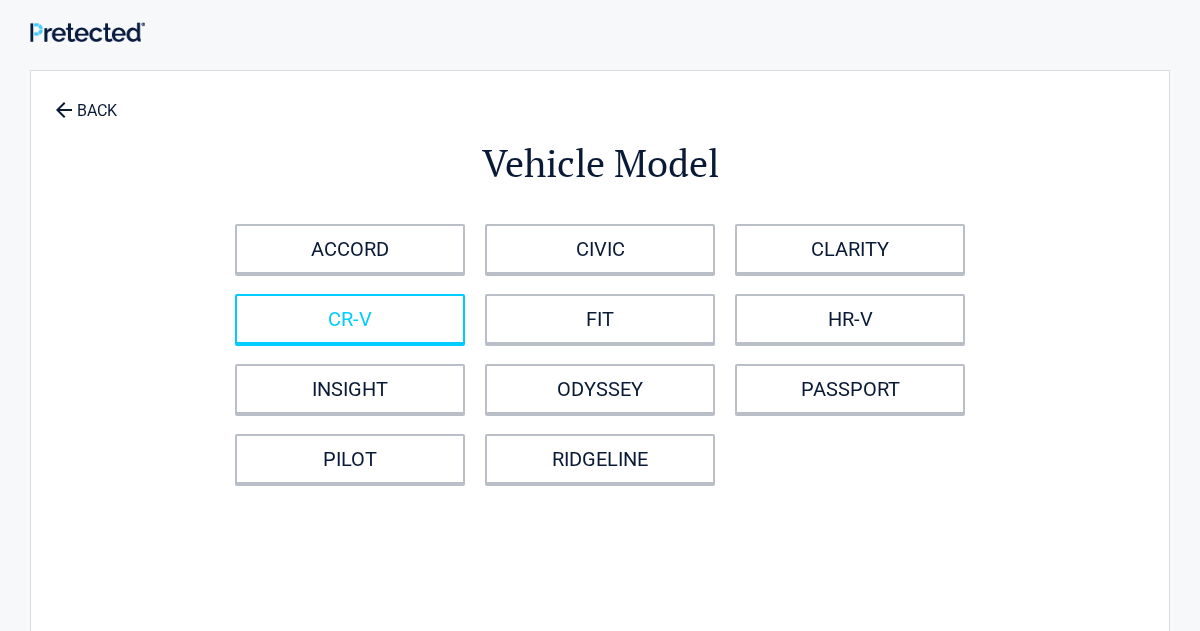 click on "CR-V" at bounding box center (350, 319) 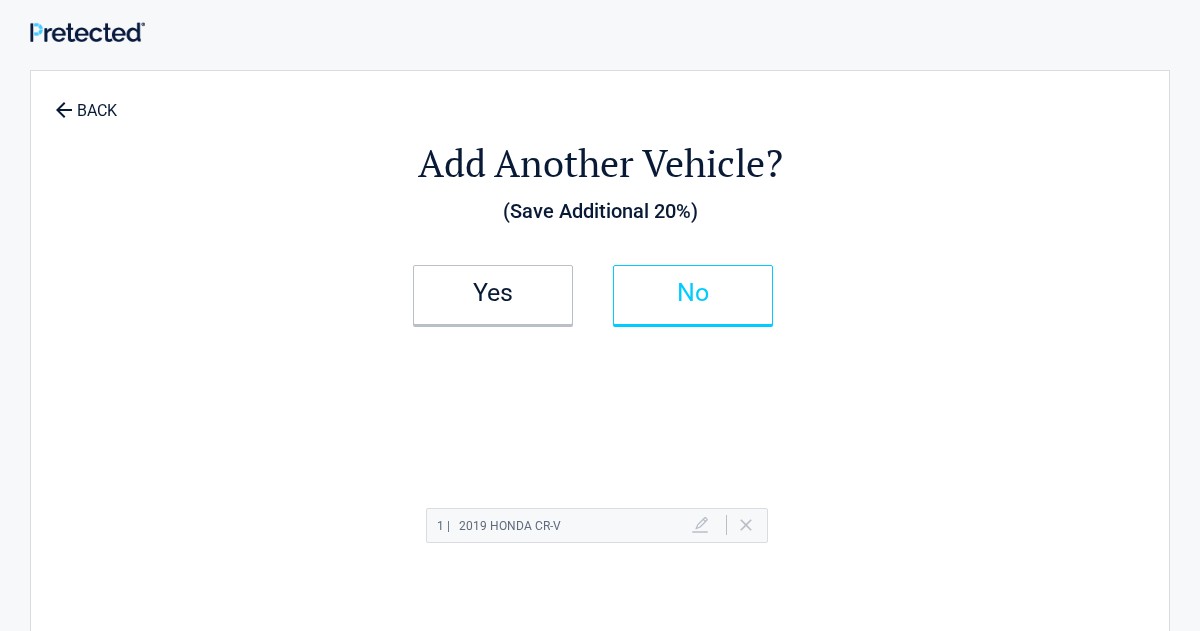 click on "No" at bounding box center [693, 293] 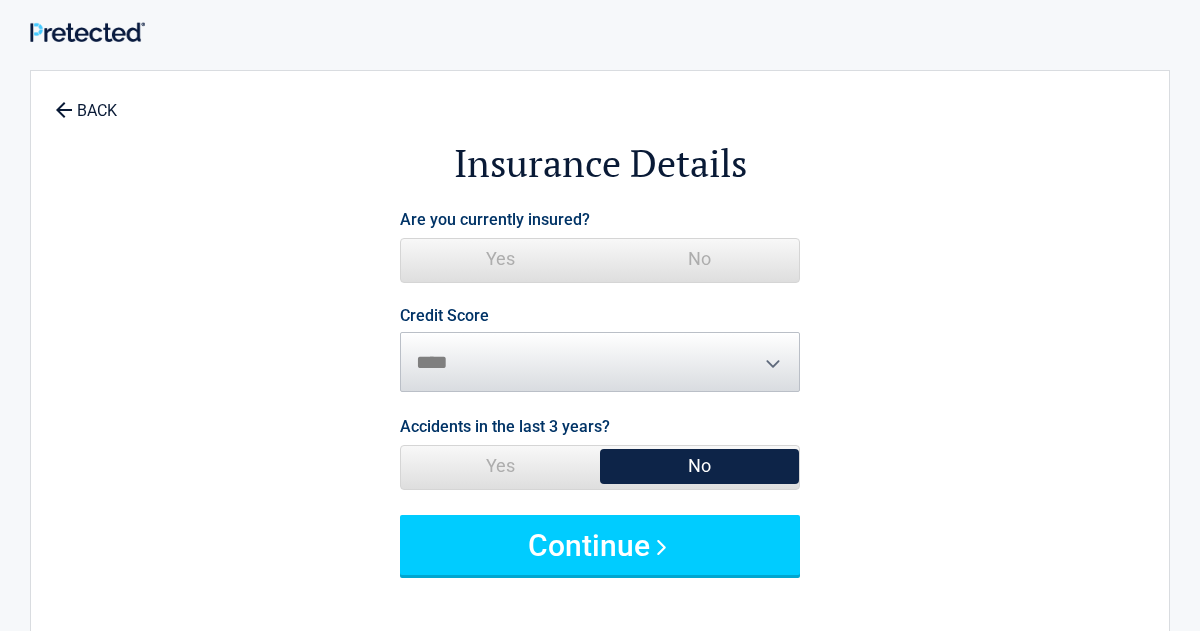 click on "Yes" at bounding box center [500, 259] 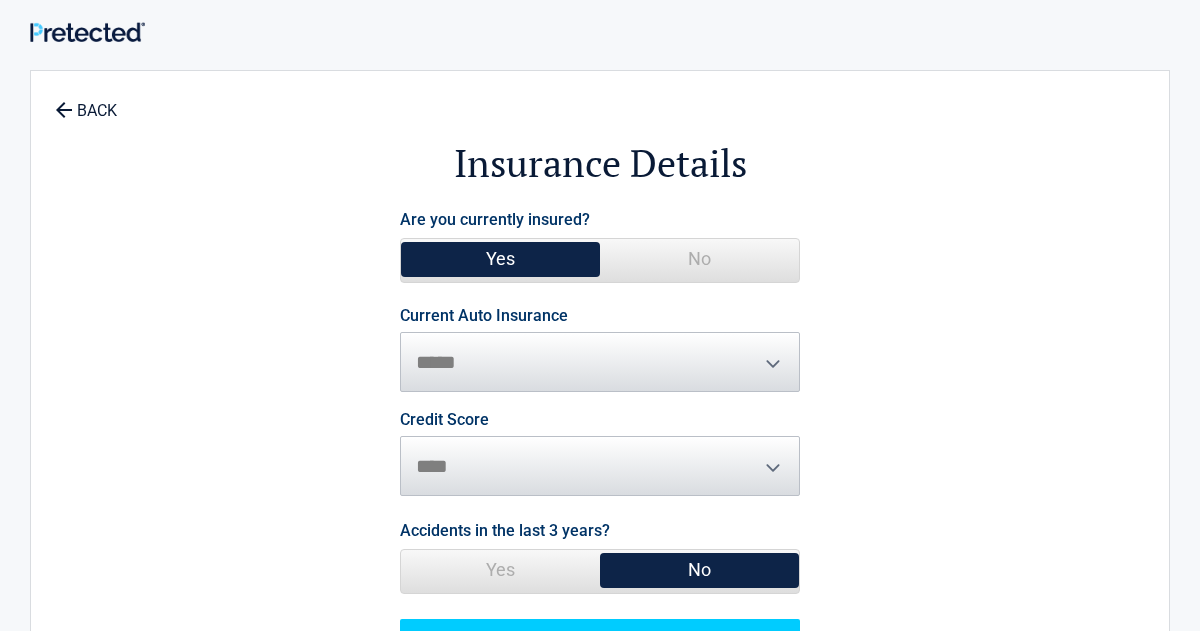 click on "Yes" at bounding box center [500, 259] 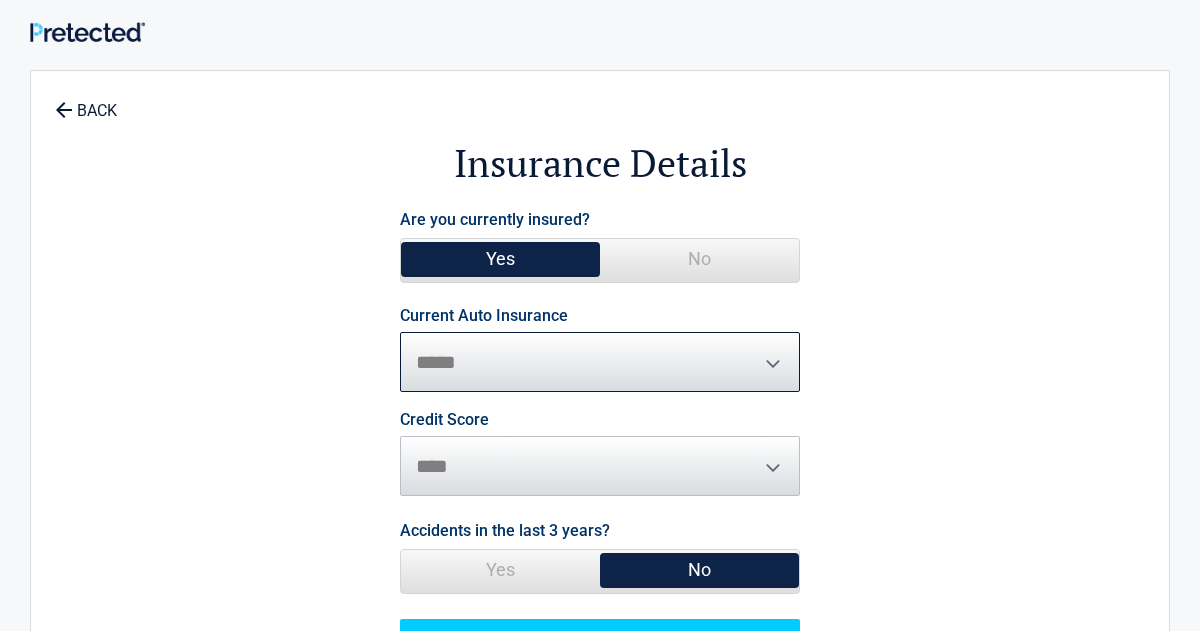click on "**********" at bounding box center (600, 362) 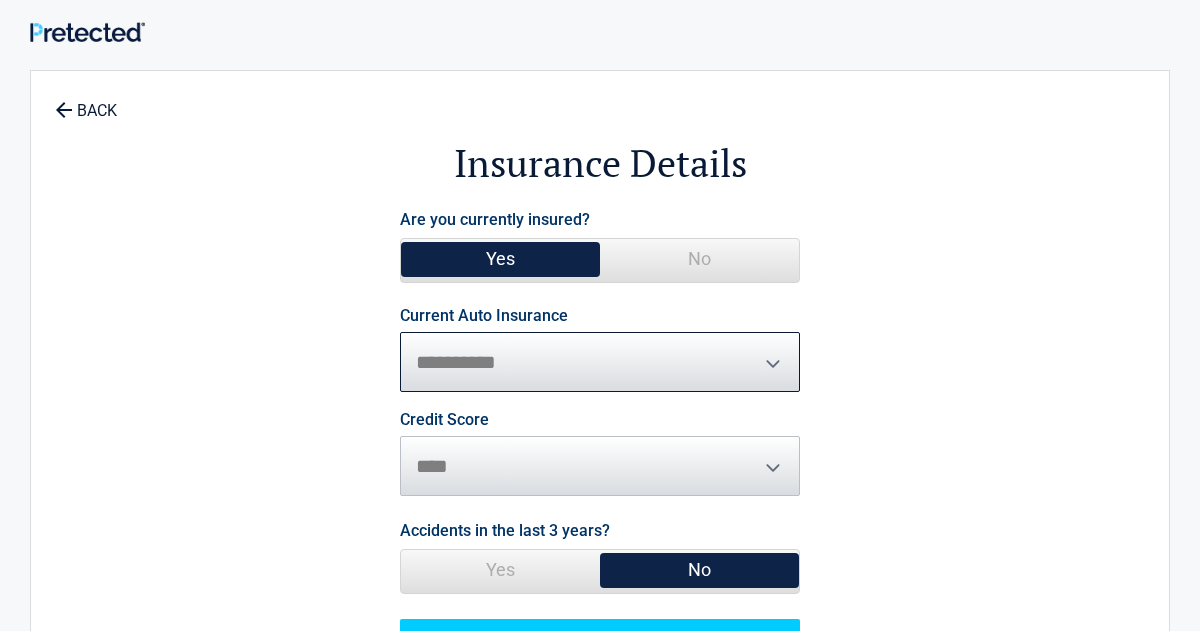 click on "**********" at bounding box center [600, 362] 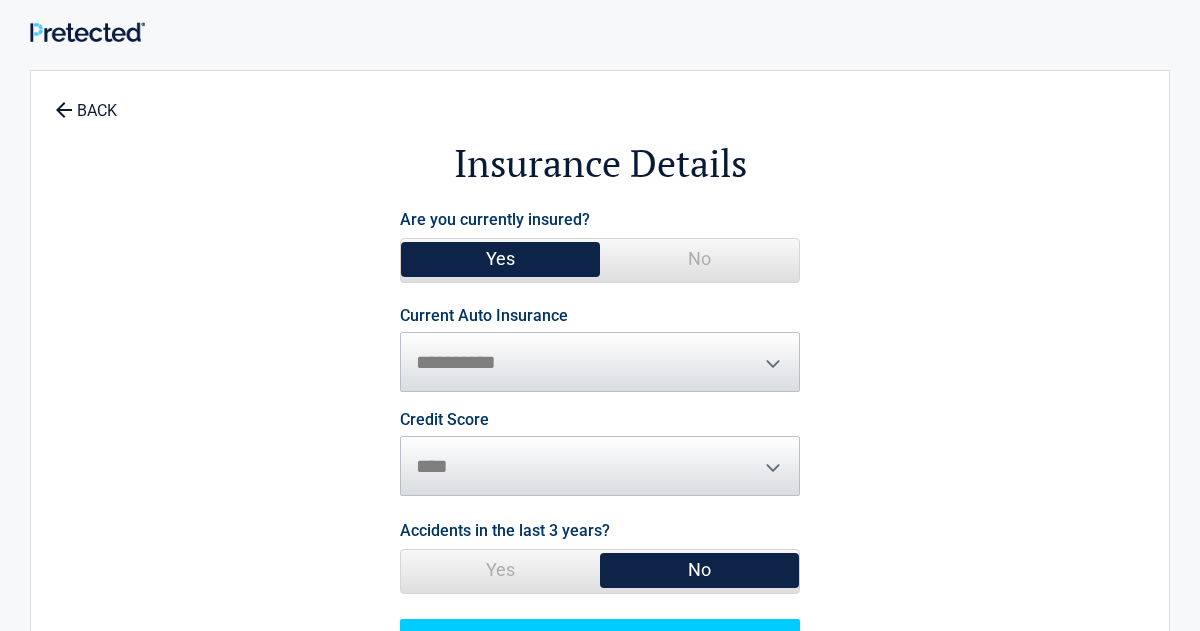 click on "Credit Score
*********
****
*******
****" at bounding box center [600, 454] 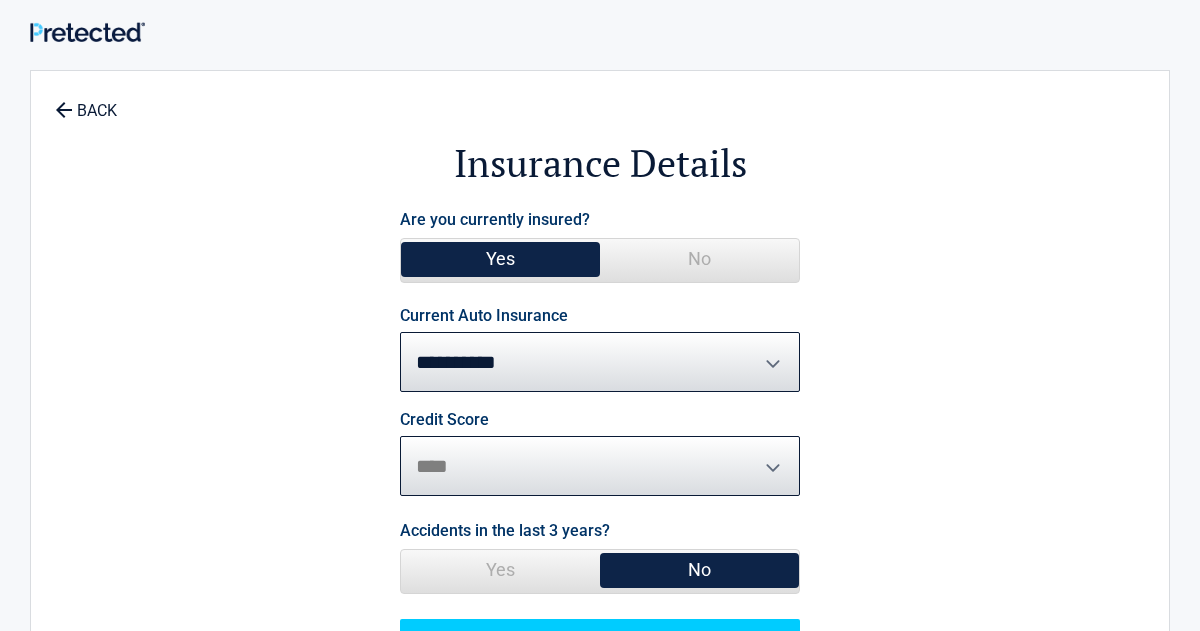 click on "*********
****
*******
****" at bounding box center [600, 466] 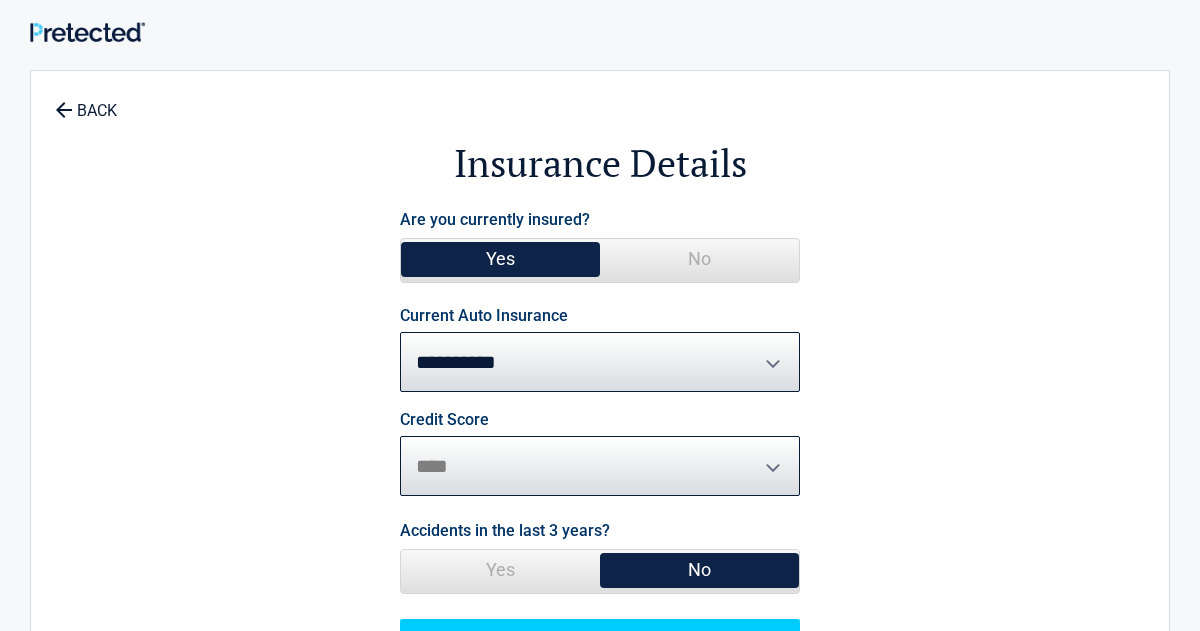 select on "*******" 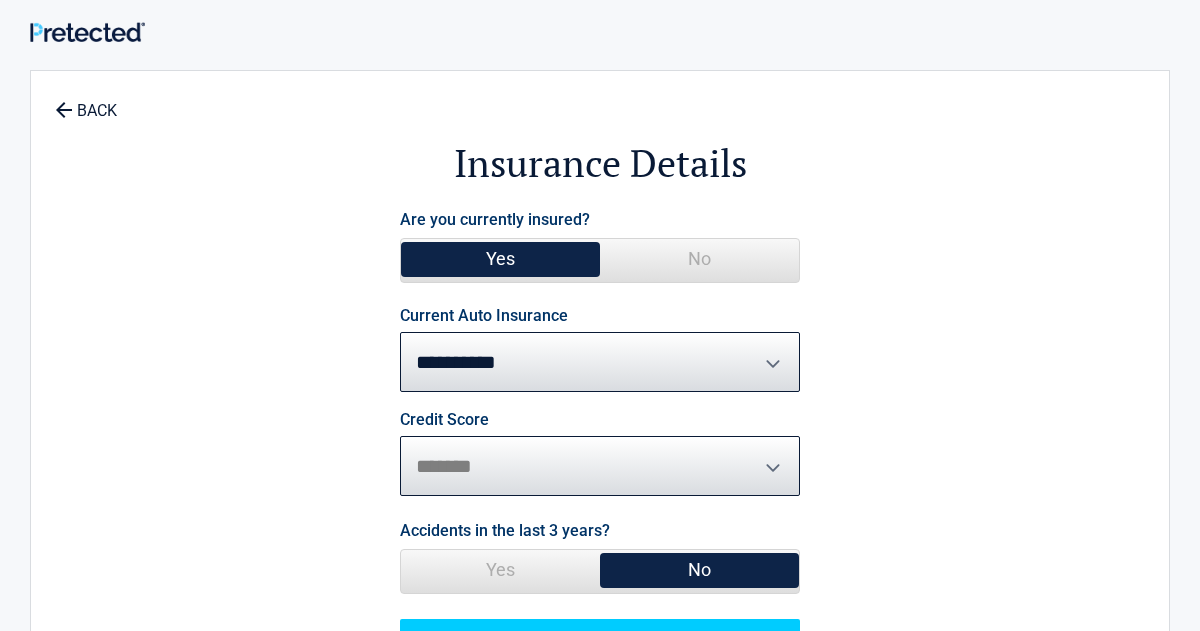 click on "*********
****
*******
****" at bounding box center (600, 466) 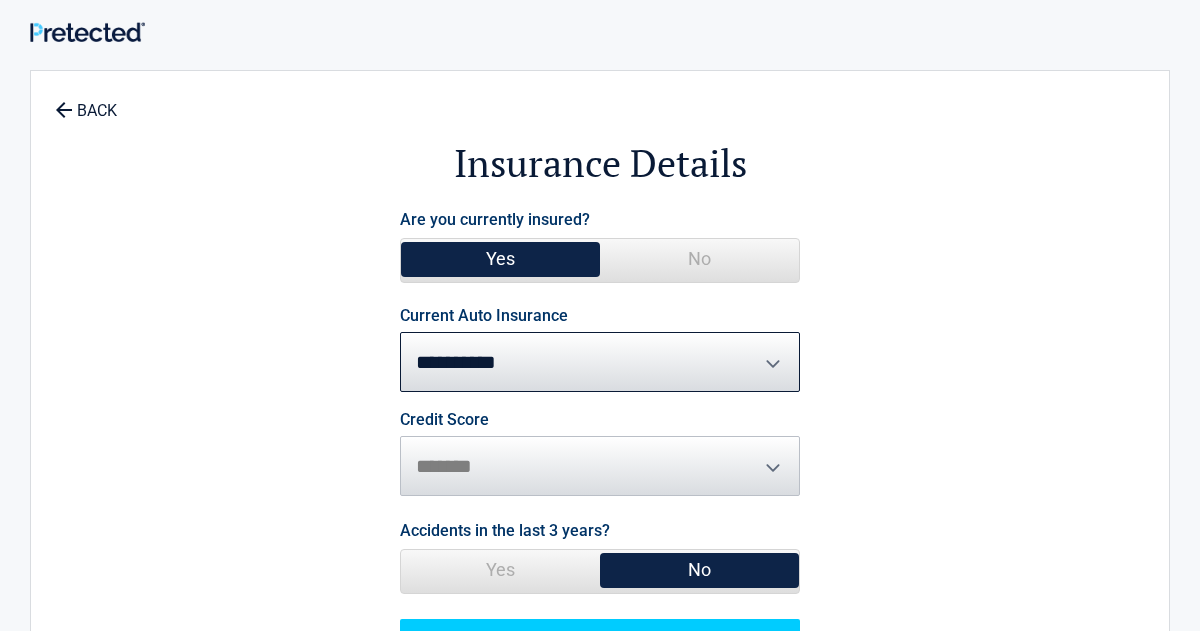 click on "No" at bounding box center [699, 570] 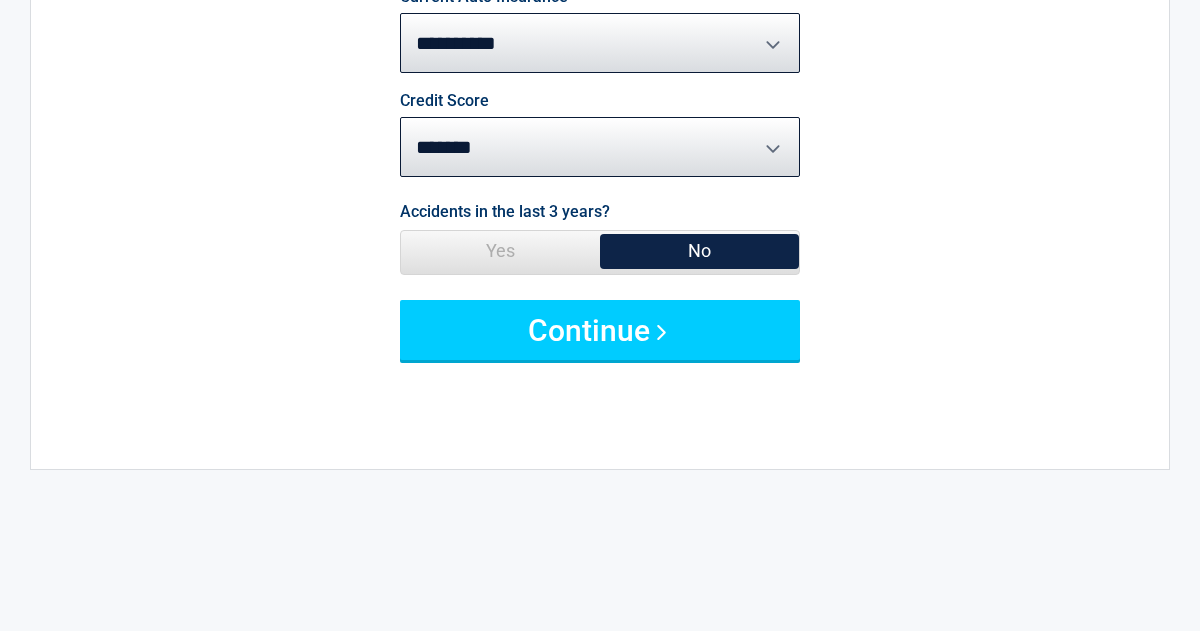 scroll, scrollTop: 320, scrollLeft: 0, axis: vertical 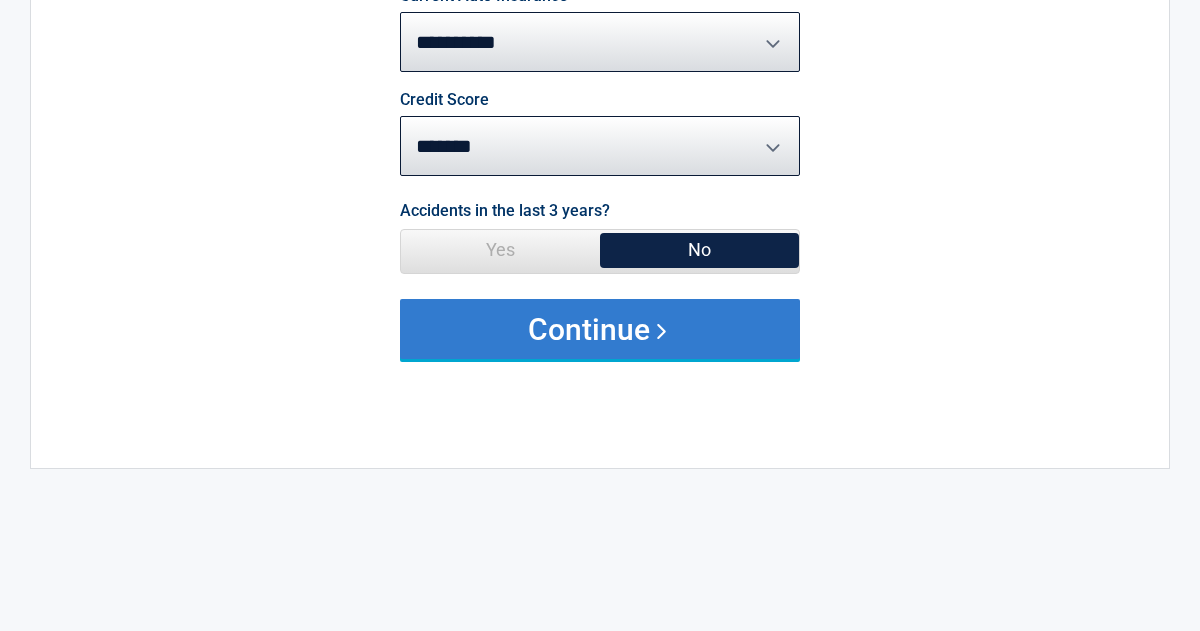 click on "Continue" at bounding box center [600, 329] 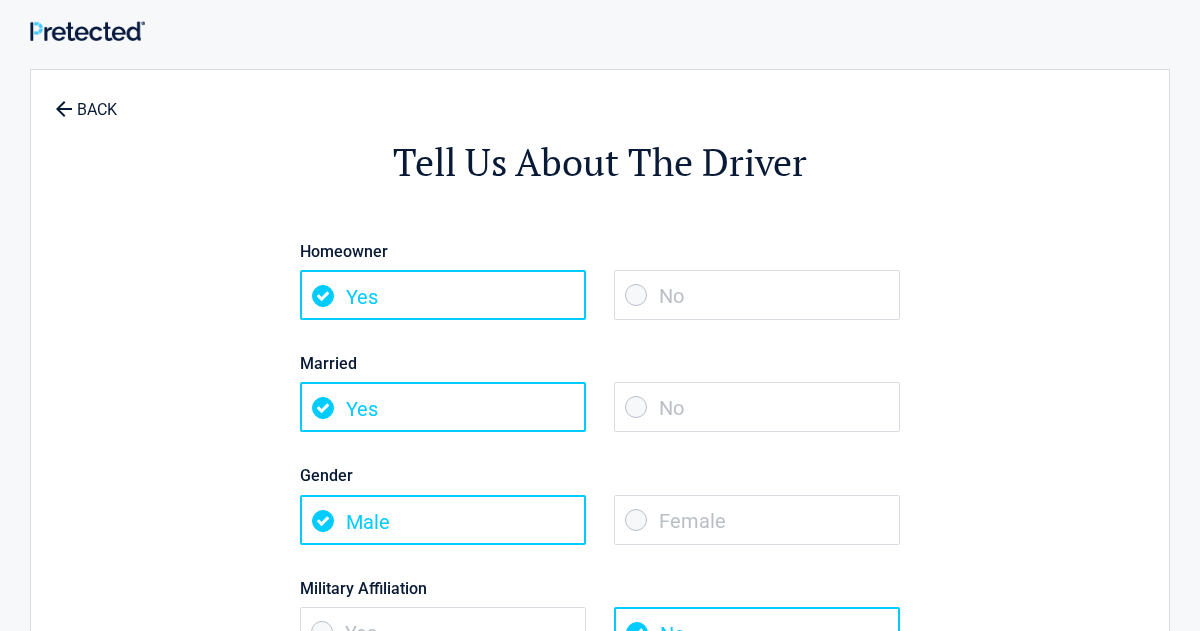 scroll, scrollTop: 0, scrollLeft: 0, axis: both 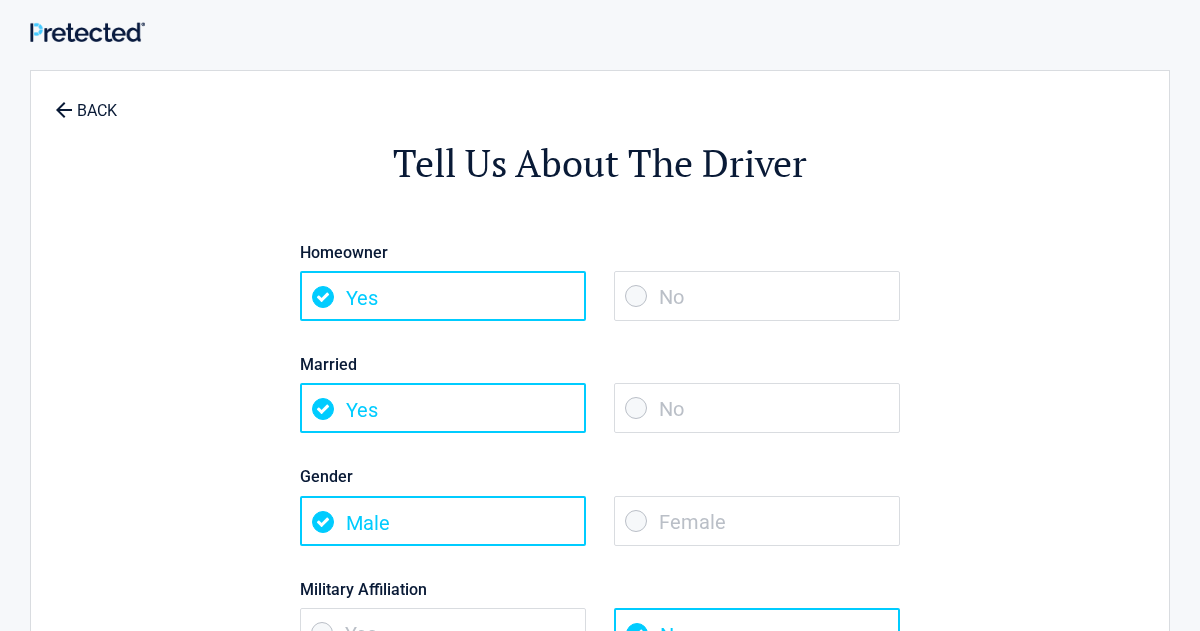 click on "No" at bounding box center (757, 408) 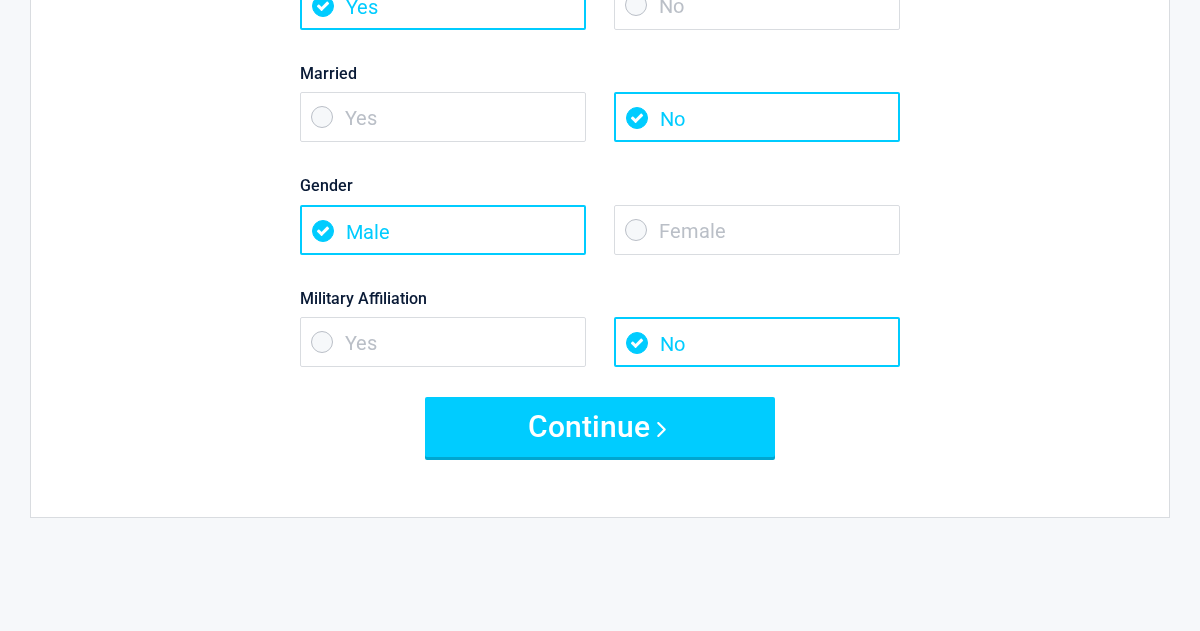scroll, scrollTop: 320, scrollLeft: 0, axis: vertical 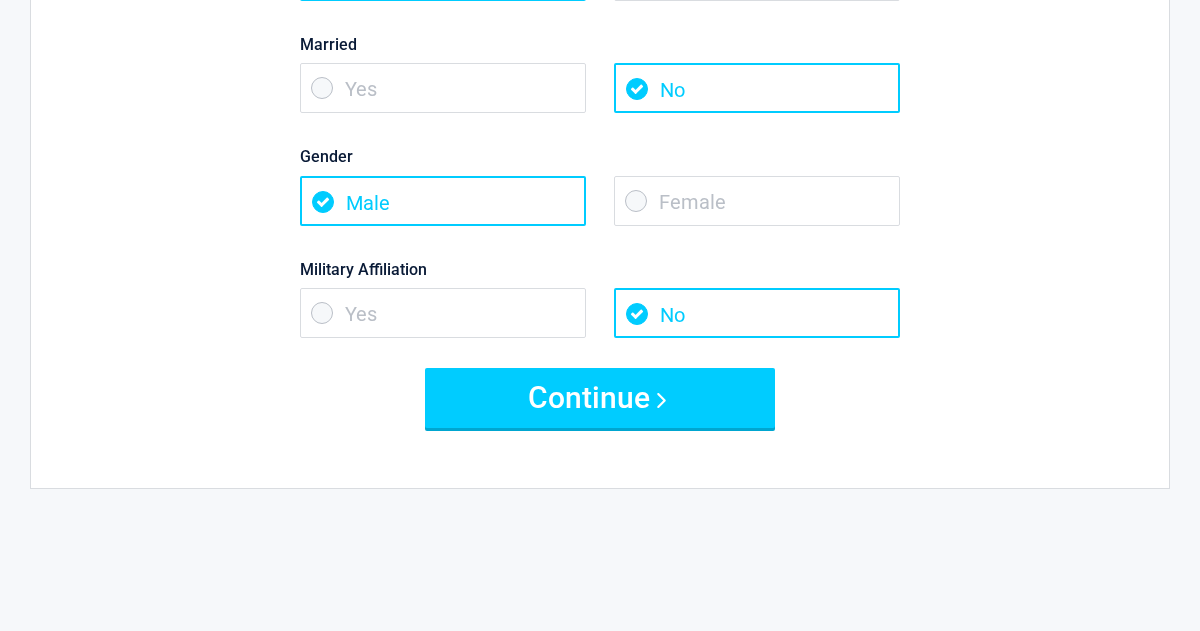 click on "Yes" at bounding box center (443, 313) 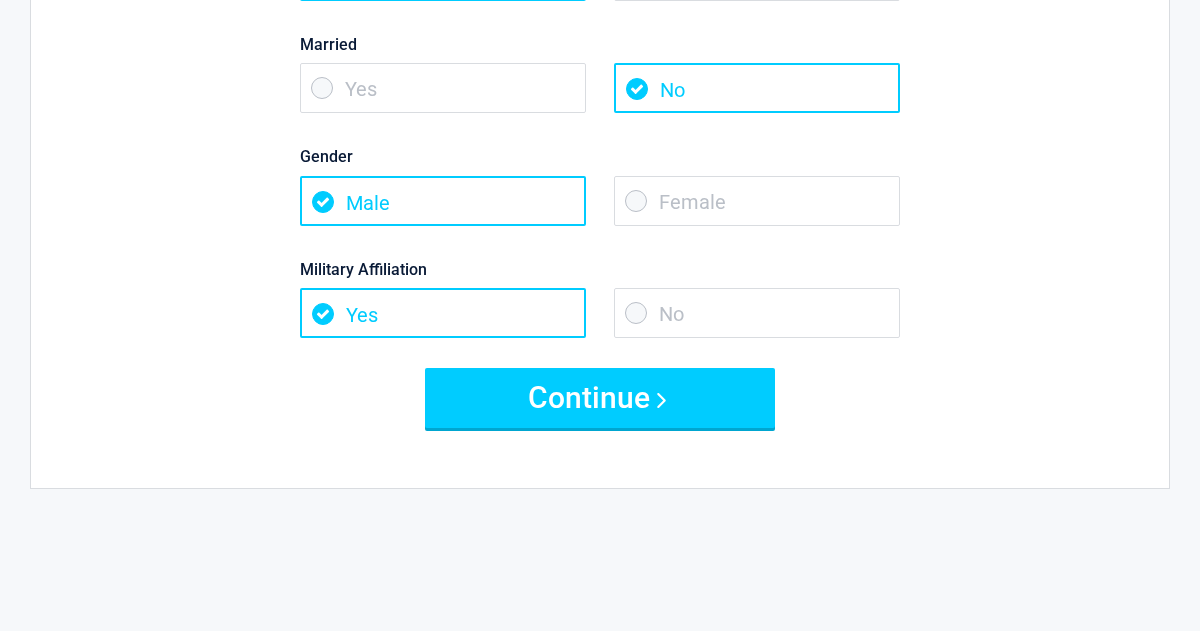 click on "Yes" at bounding box center (443, 313) 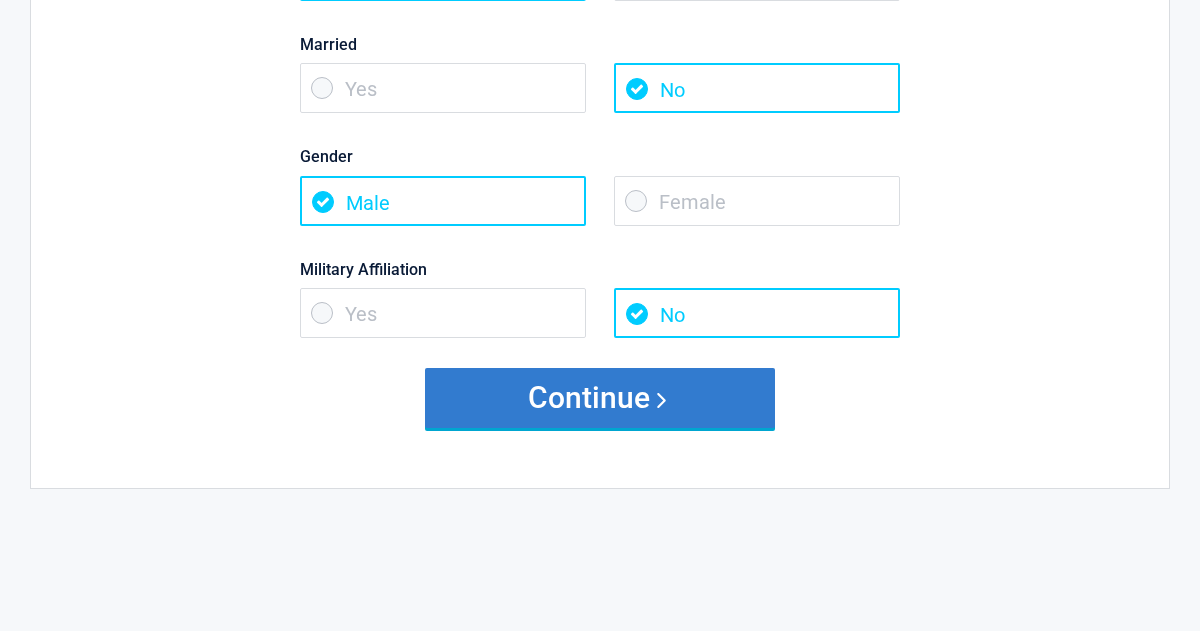 click on "Continue" at bounding box center [600, 398] 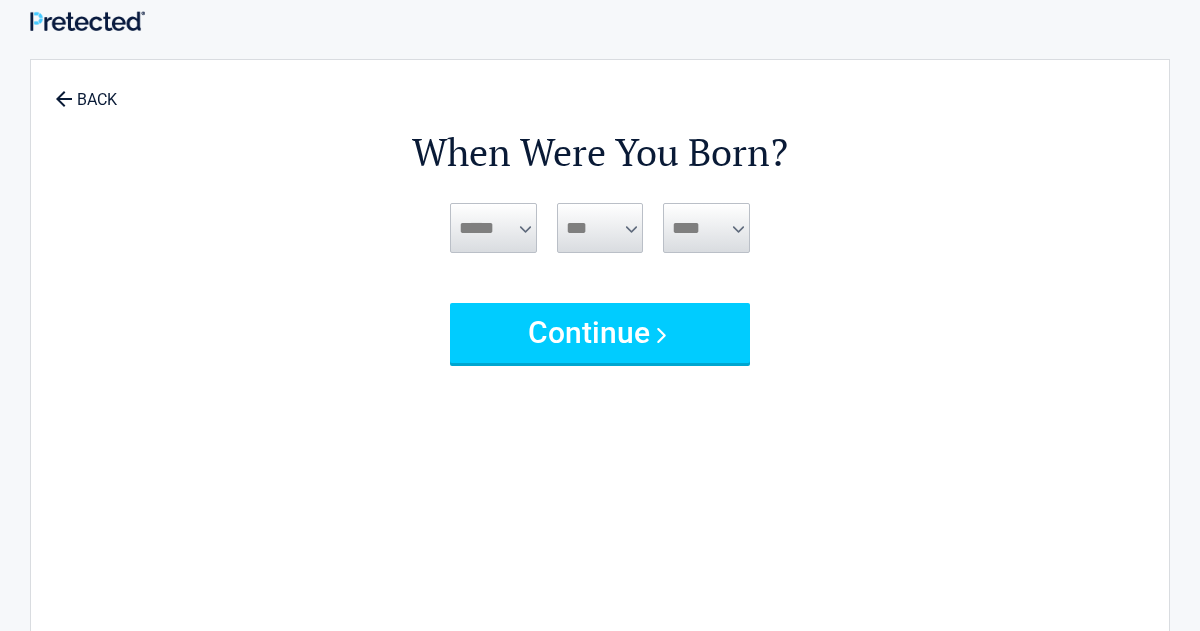 scroll, scrollTop: 0, scrollLeft: 0, axis: both 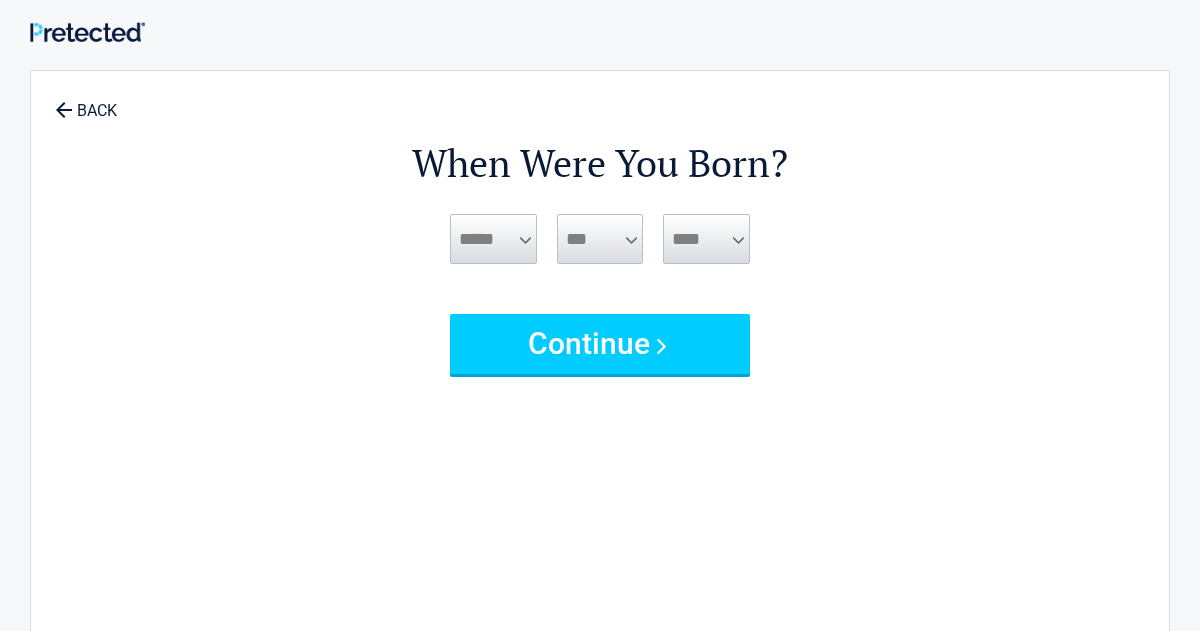 click on "*****
***
***
***
***
***
***
***
***
***
***
***
***" at bounding box center [493, 239] 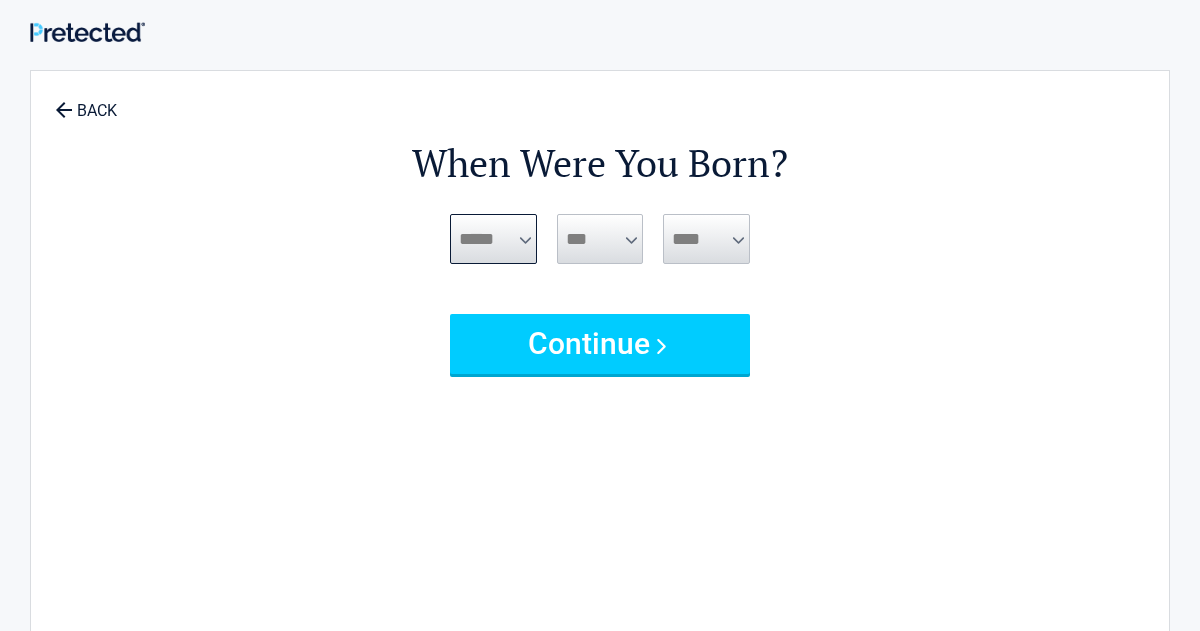 click on "*****
***
***
***
***
***
***
***
***
***
***
***
***" at bounding box center [493, 239] 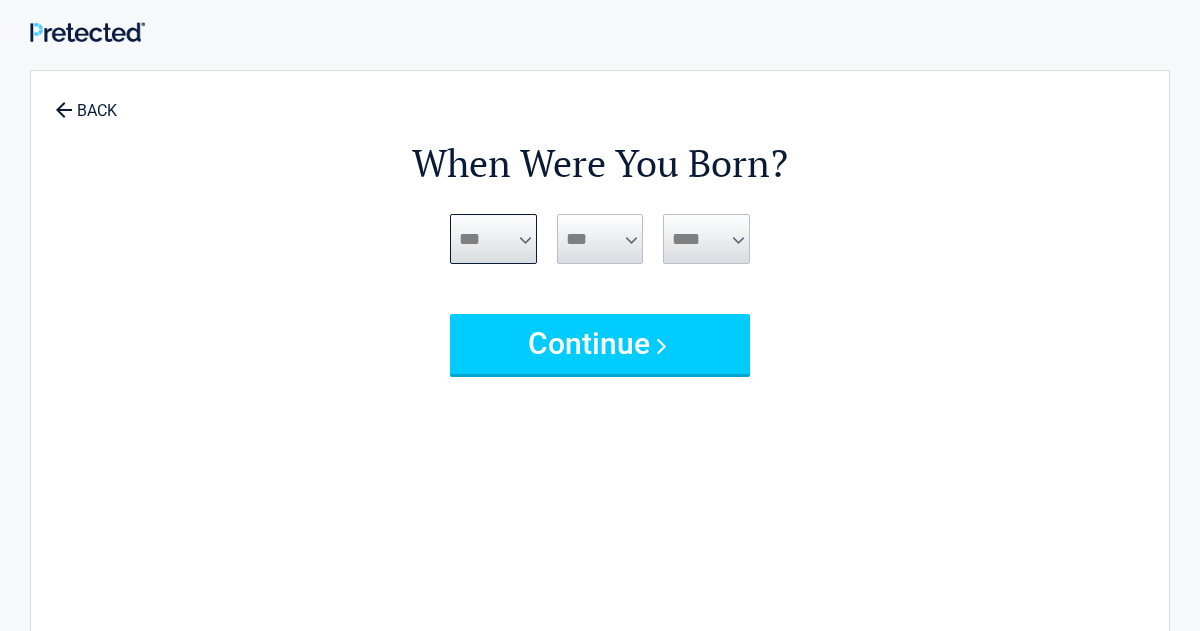 click on "*****
***
***
***
***
***
***
***
***
***
***
***
***" at bounding box center [493, 239] 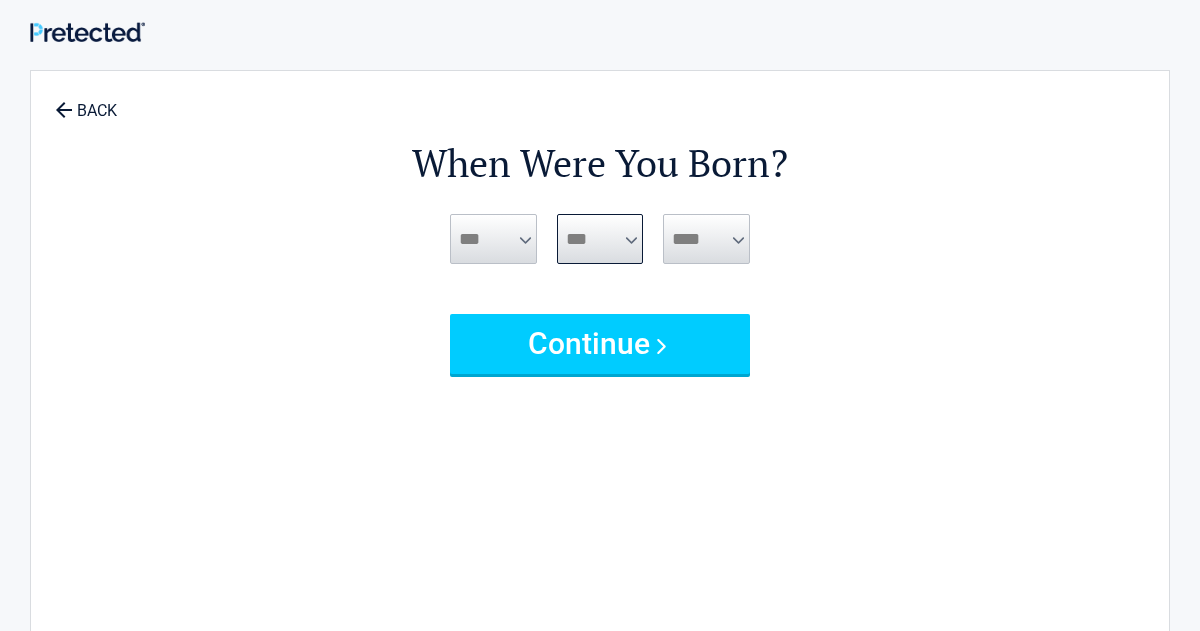 click on "*** * * * * * * * * * ** ** ** ** ** ** ** ** ** ** ** ** ** ** ** ** ** ** ** ** **" at bounding box center (600, 239) 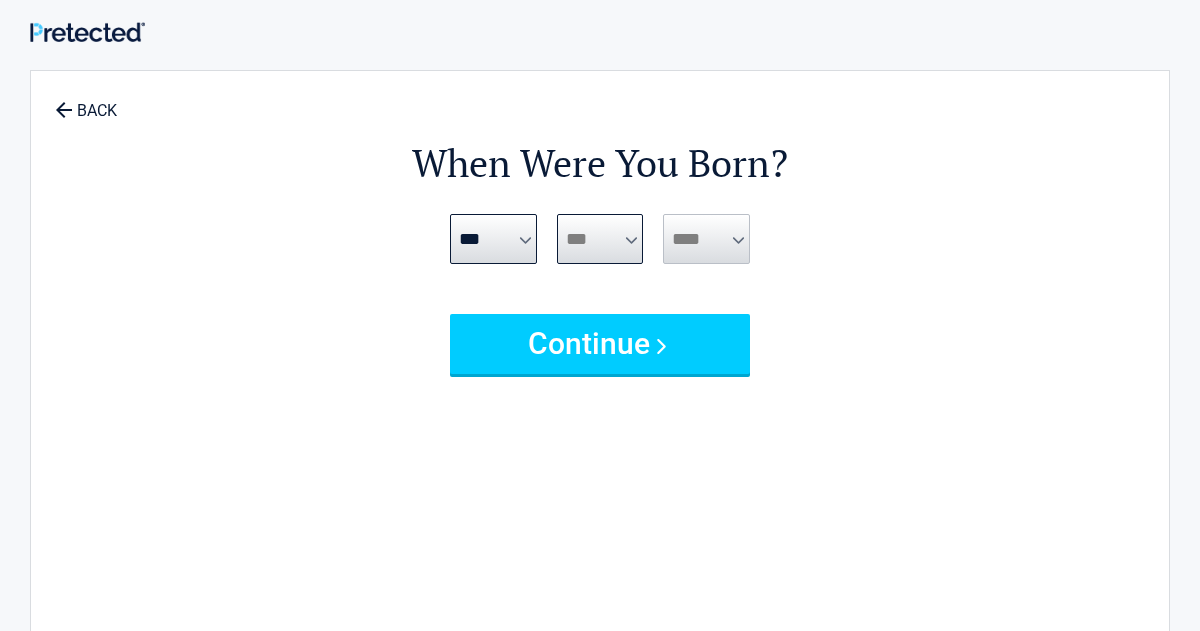 select on "**" 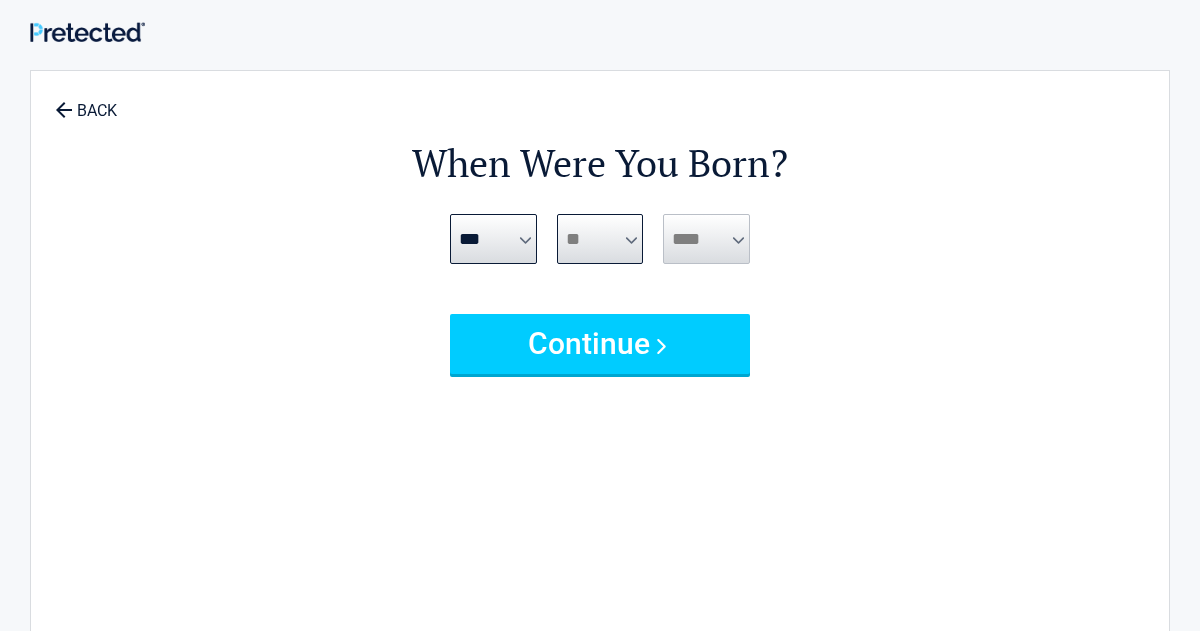 click on "*** * * * * * * * * * ** ** ** ** ** ** ** ** ** ** ** ** ** ** ** ** ** ** ** ** **" at bounding box center (600, 239) 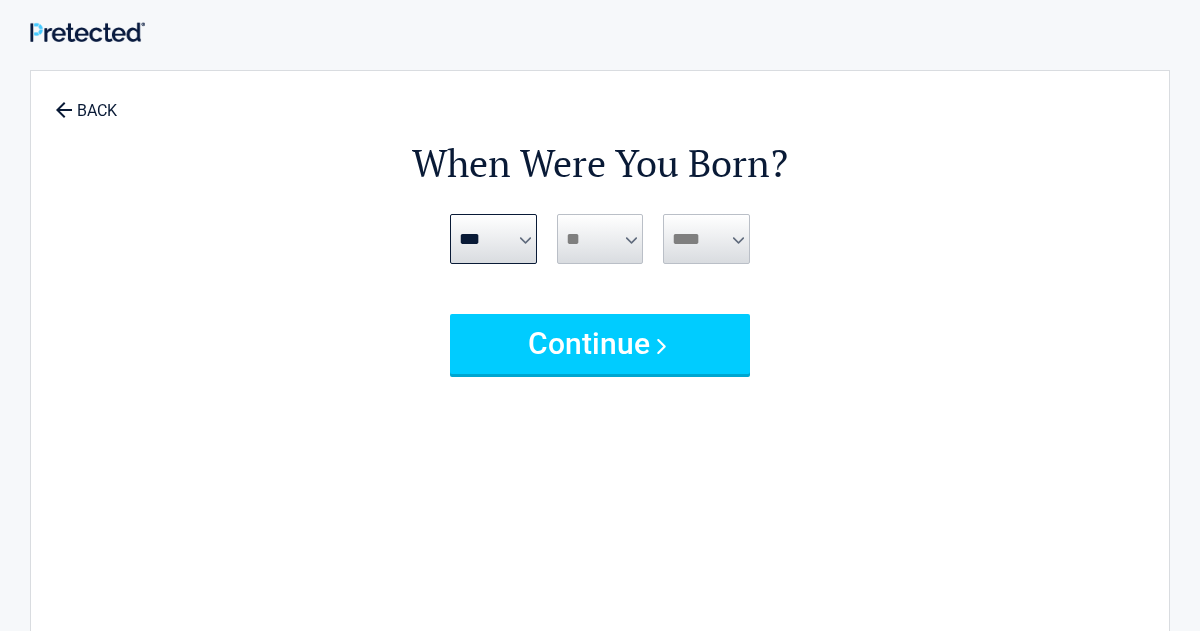 click on "****
****
****
****
****
****
****
****
****
****
****
****
****
****
****
****
****
****
****
****
****
****
****
****
****
****
****
****
****
****
****
****
****
****
****
****
****
****
****
****
****
****
****
****
****
****
****
****
****
****
****
****
****
****
****
****
****
****
****
****
****
****
**** ****" at bounding box center [706, 239] 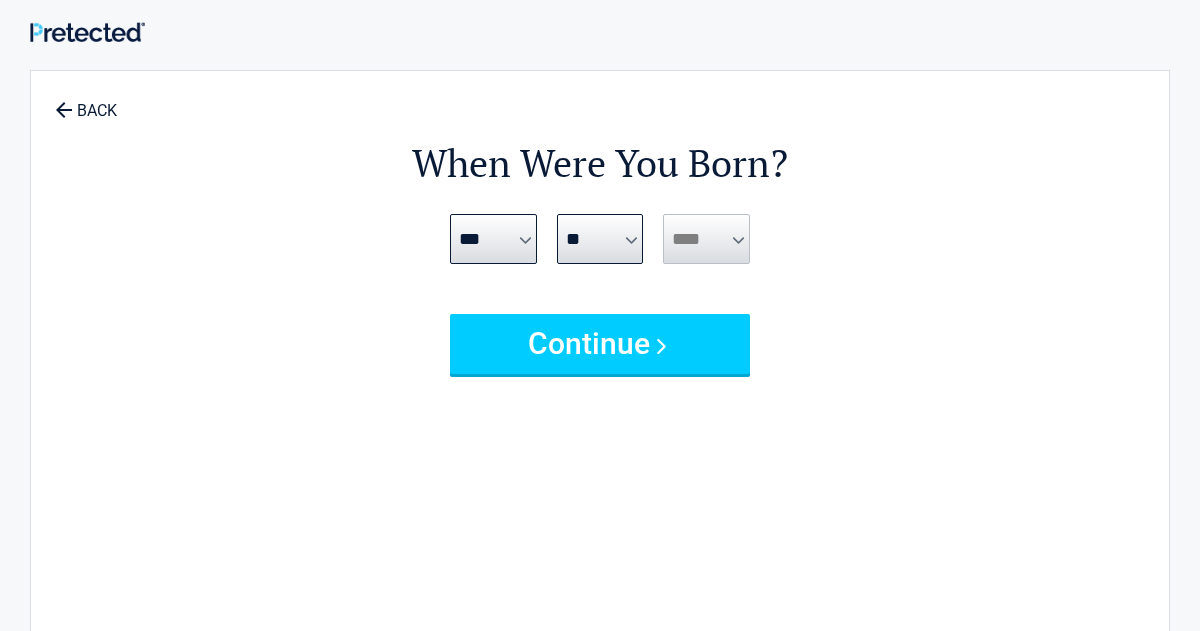 click on "****
****
****
****
****
****
****
****
****
****
****
****
****
****
****
****
****
****
****
****
****
****
****
****
****
****
****
****
****
****
****
****
****
****
****
****
****
****
****
****
****
****
****
****
****
****
****
****
****
****
****
****
****
****
****
****
****
****
****
****
****
****
**** ****" at bounding box center [706, 239] 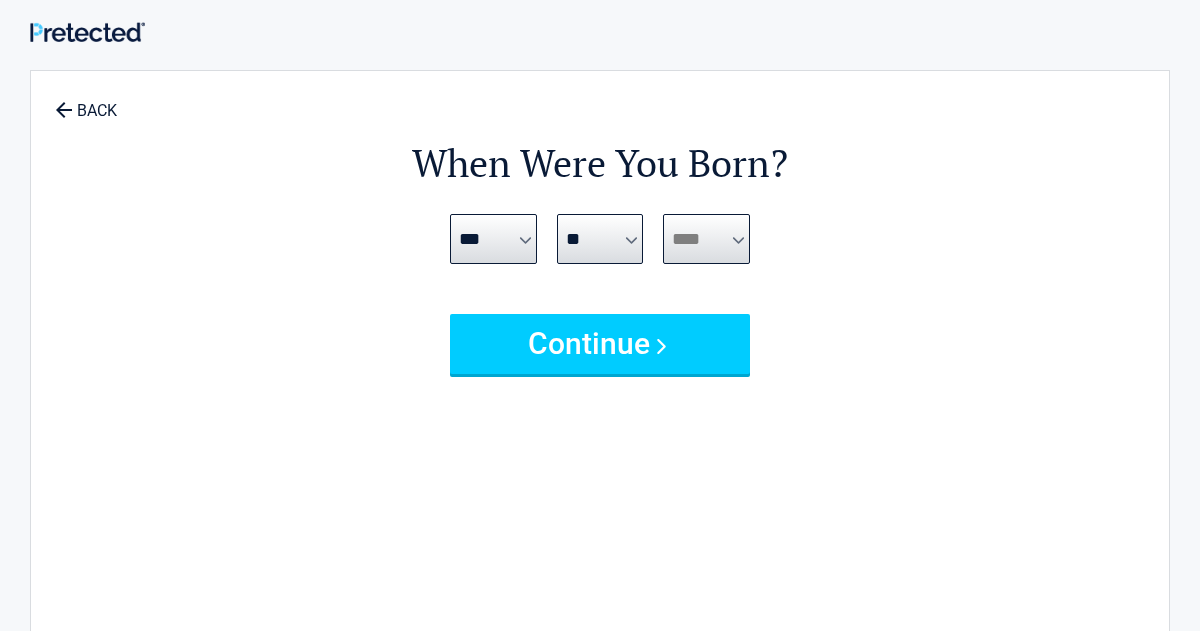 click on "****
****
****
****
****
****
****
****
****
****
****
****
****
****
****
****
****
****
****
****
****
****
****
****
****
****
****
****
****
****
****
****
****
****
****
****
****
****
****
****
****
****
****
****
****
****
****
****
****
****
****
****
****
****
****
****
****
****
****
****
****
****
****
****" at bounding box center [706, 239] 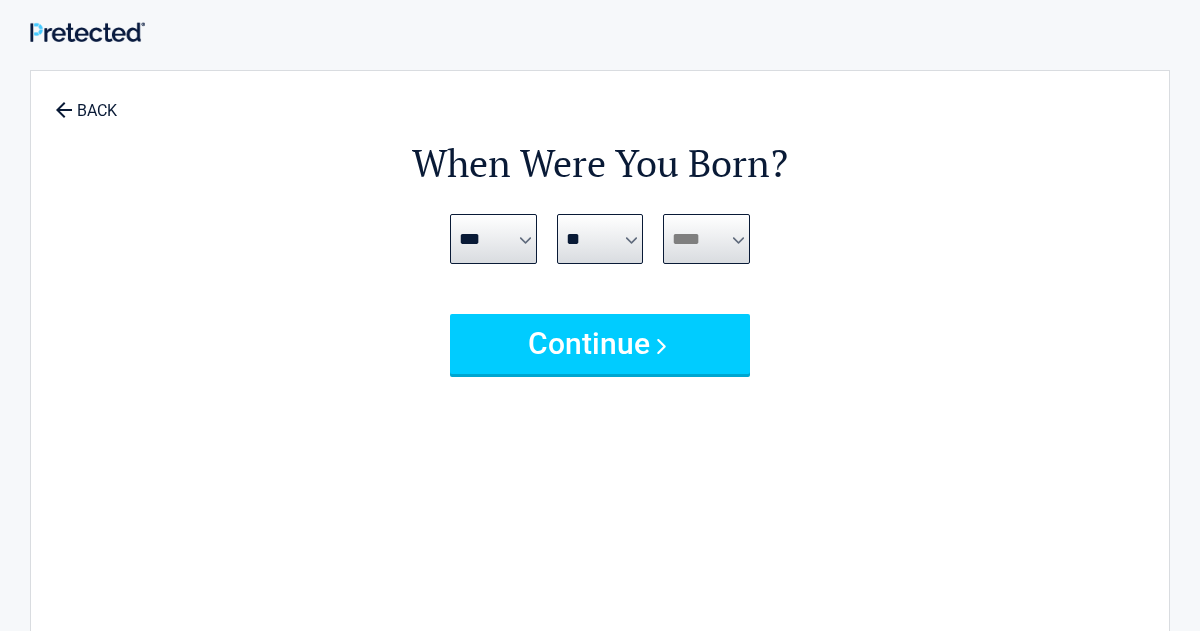 select on "****" 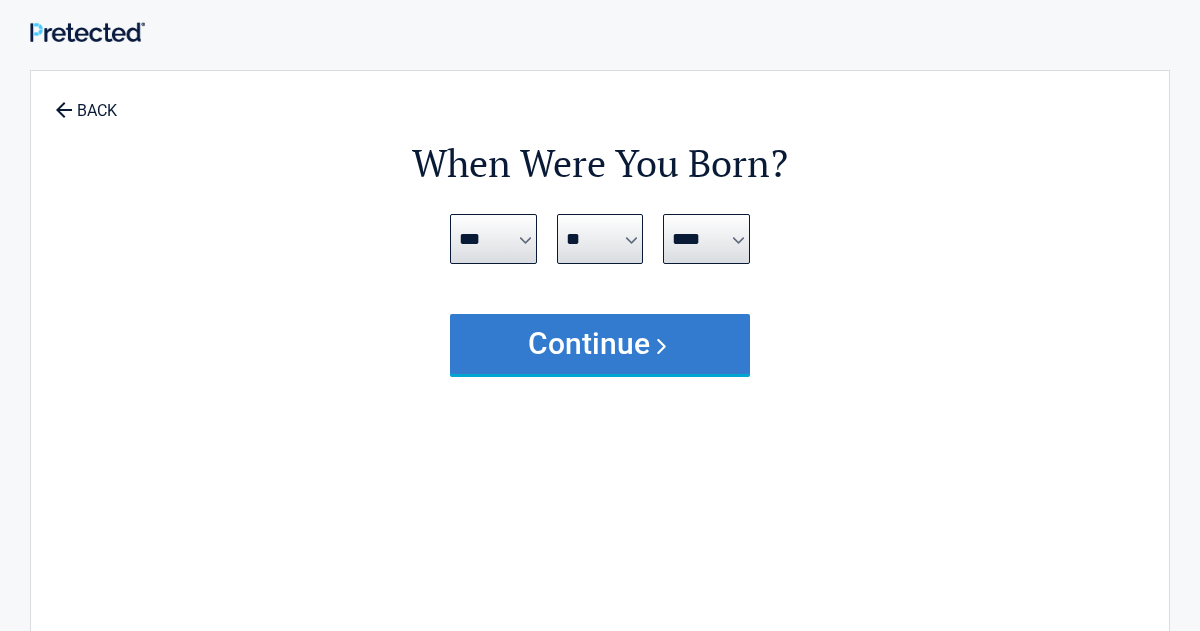 click on "Continue" at bounding box center [600, 344] 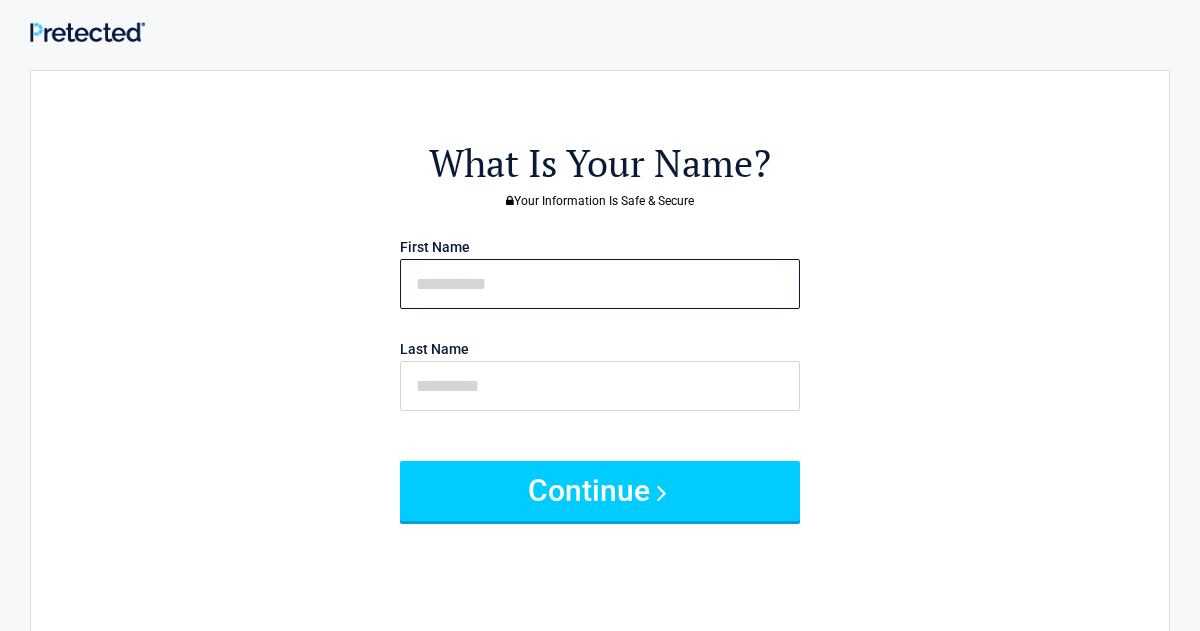 click at bounding box center [600, 284] 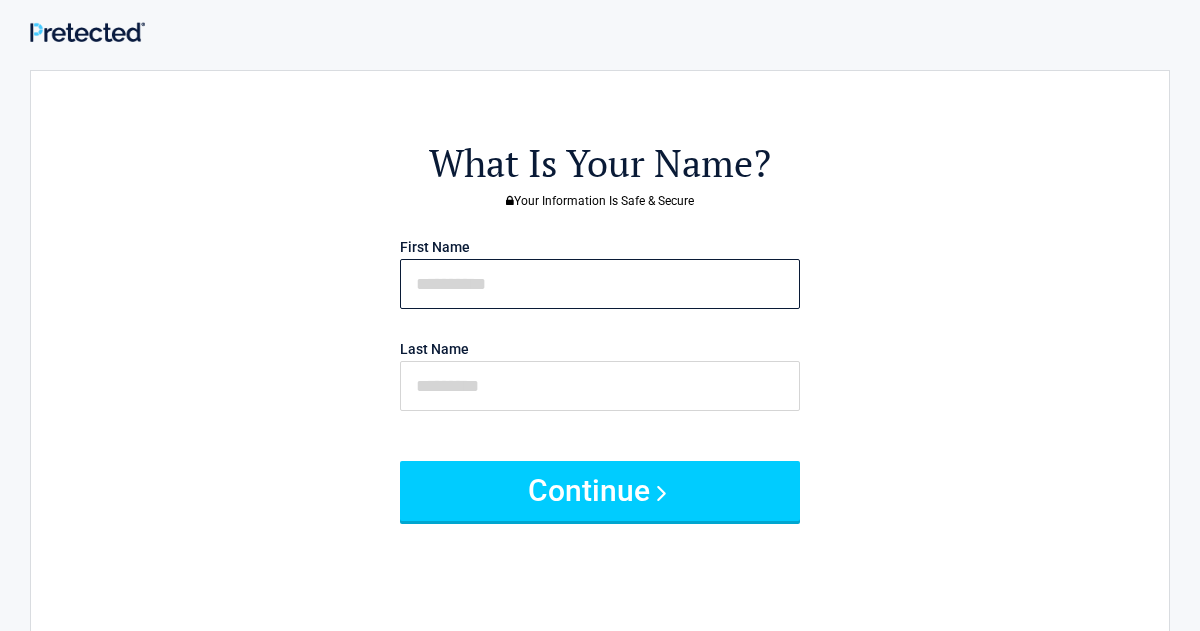 type on "****" 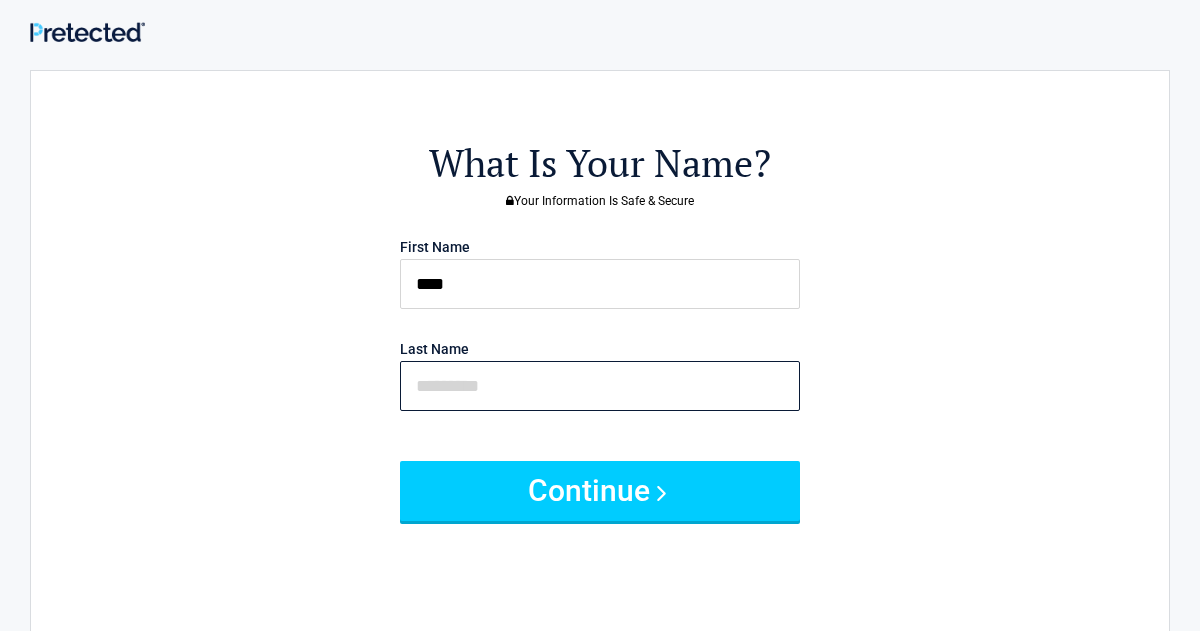 type on "********" 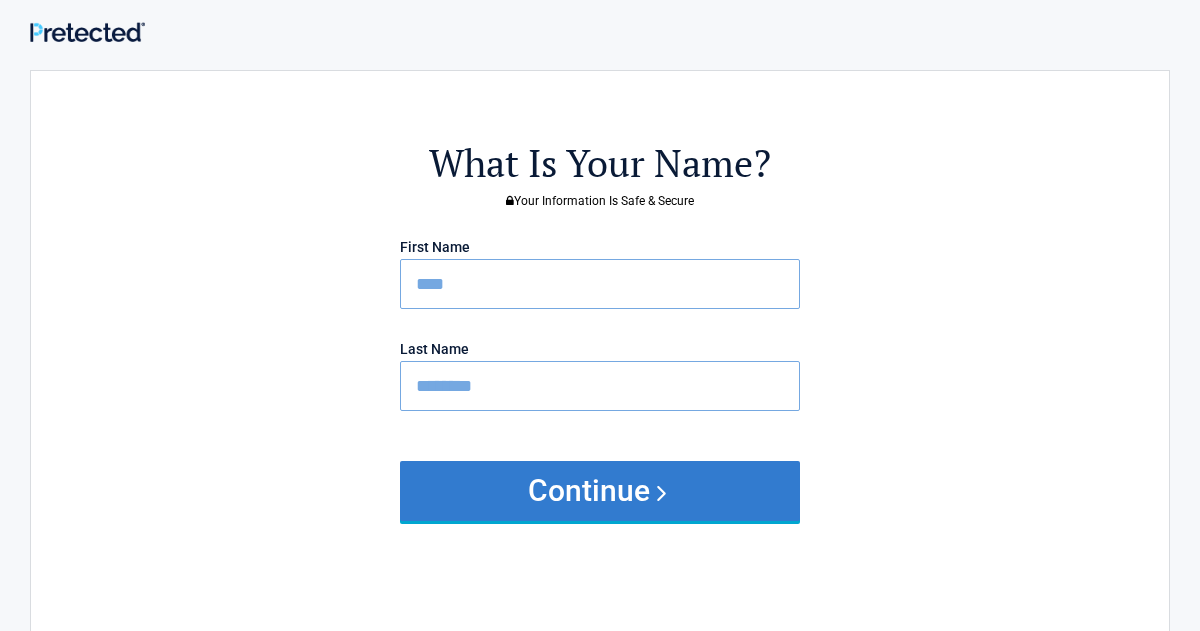 click on "Continue" at bounding box center (600, 491) 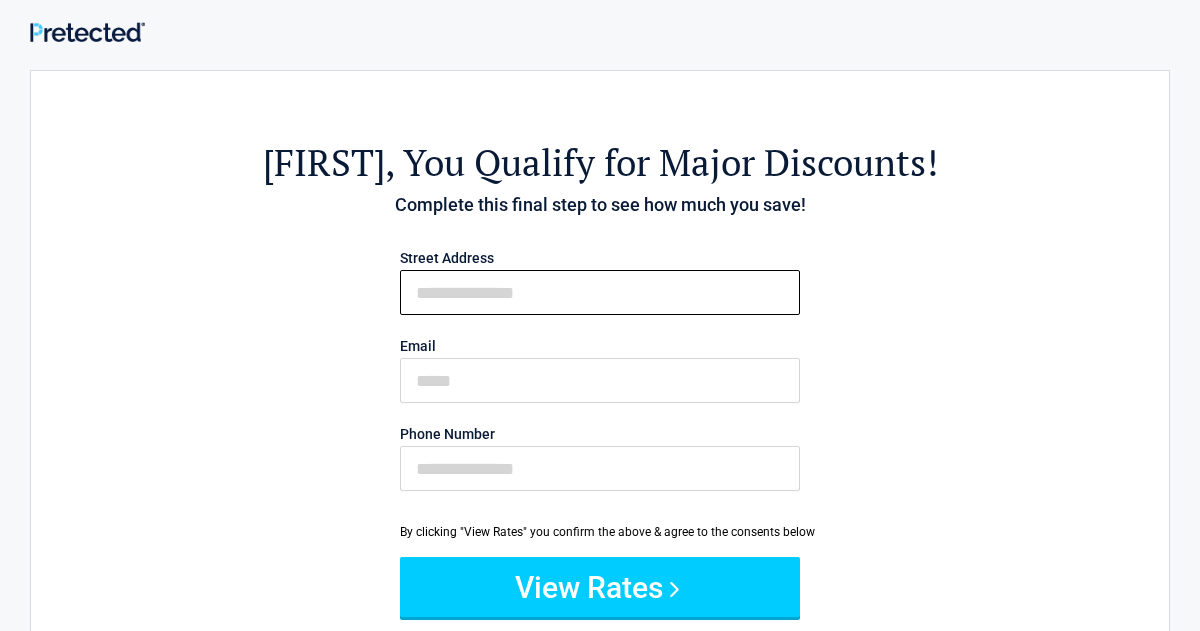 click on "First Name" at bounding box center [600, 292] 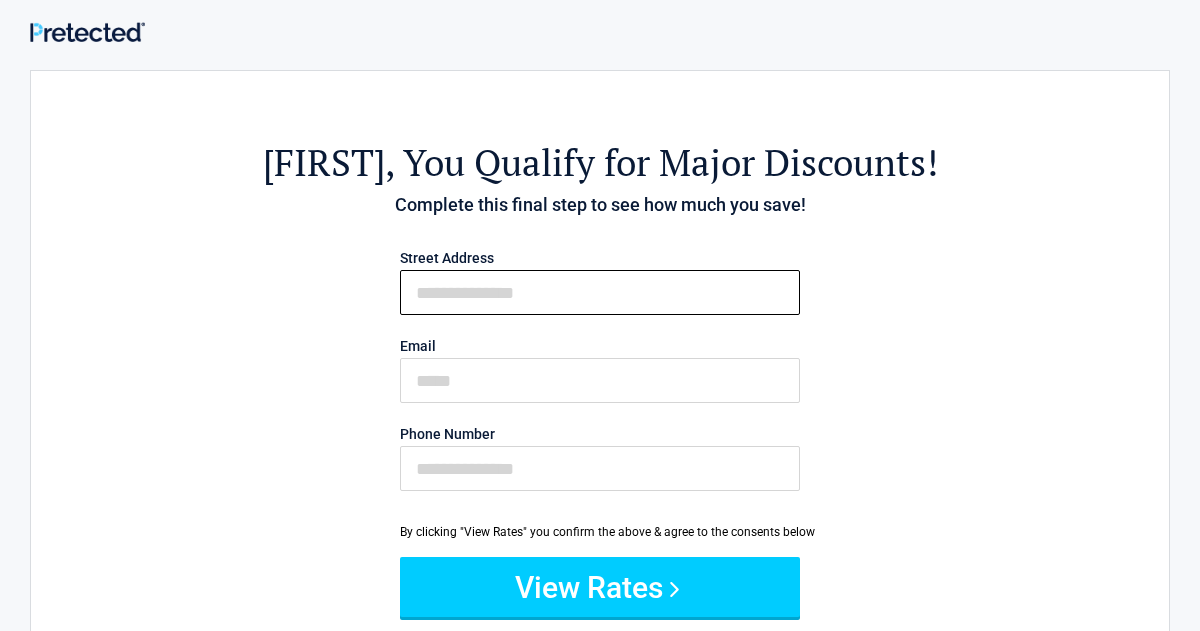 type on "**********" 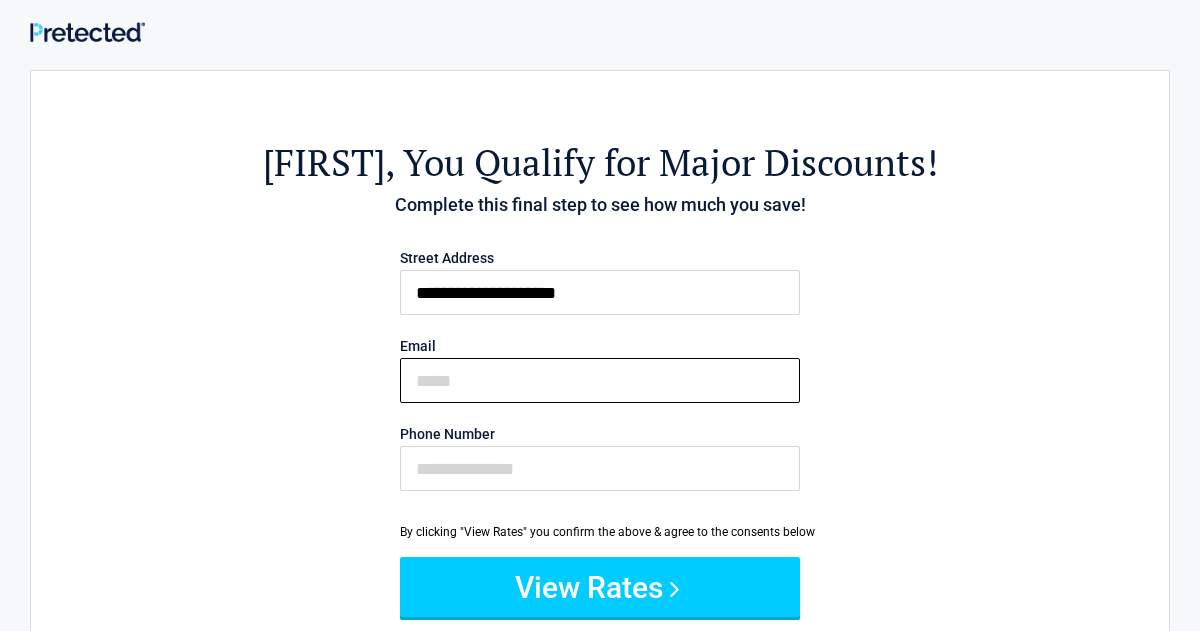 type on "**********" 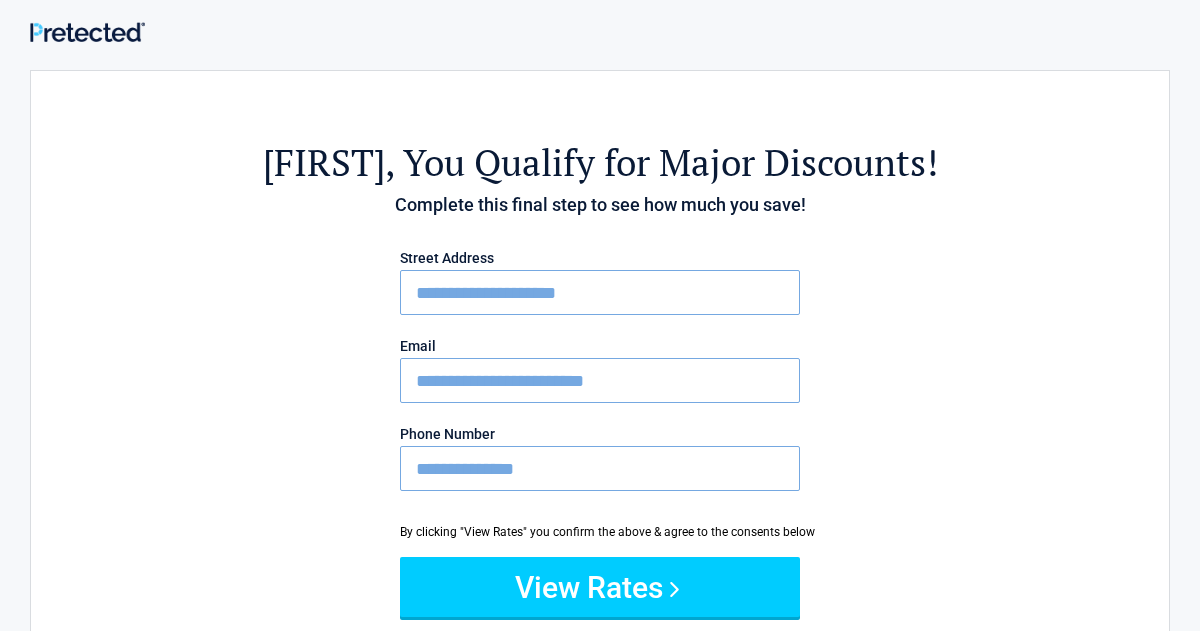 click on "**********" at bounding box center [600, 468] 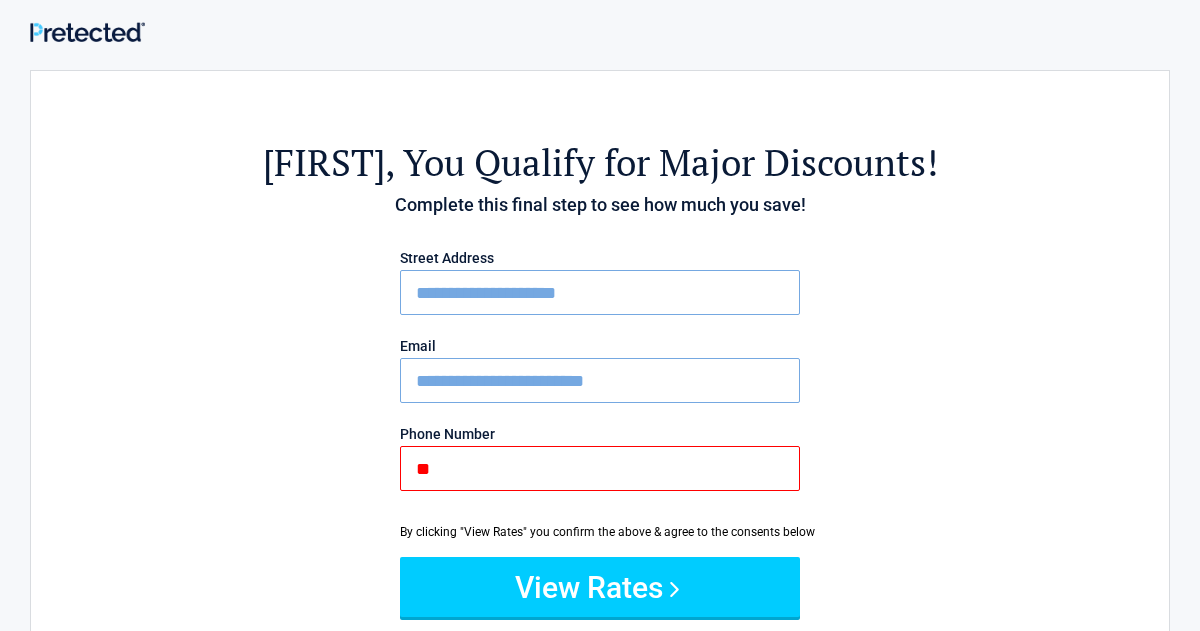type on "*" 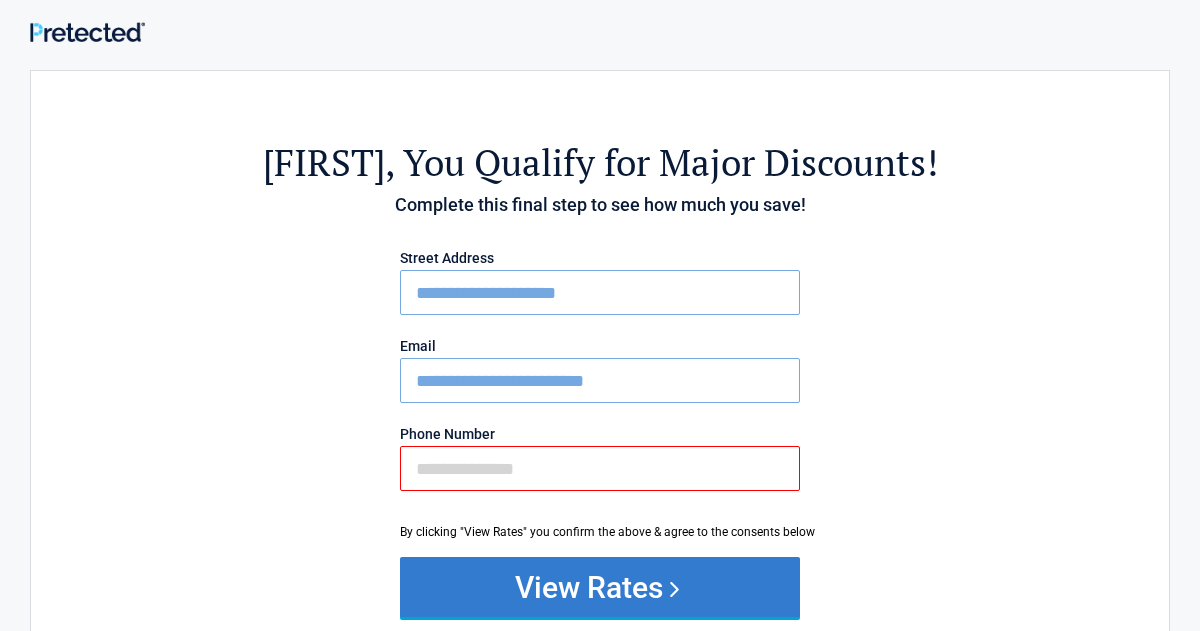 type 